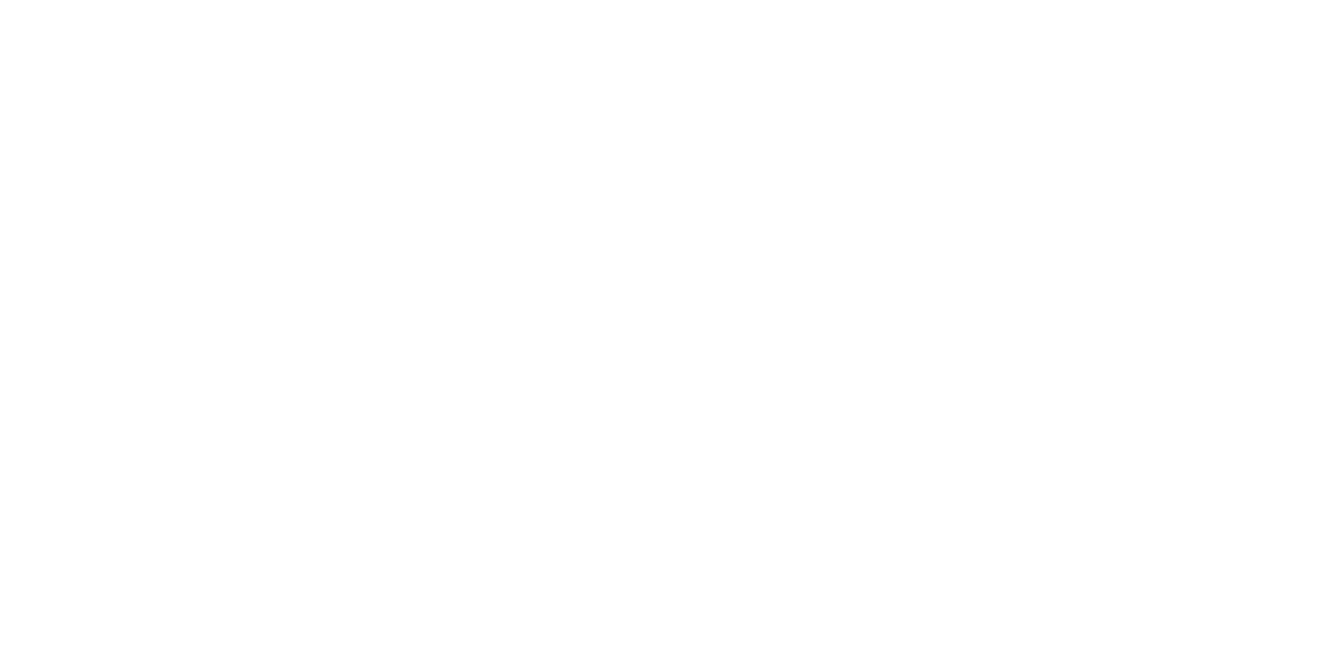 scroll, scrollTop: 0, scrollLeft: 0, axis: both 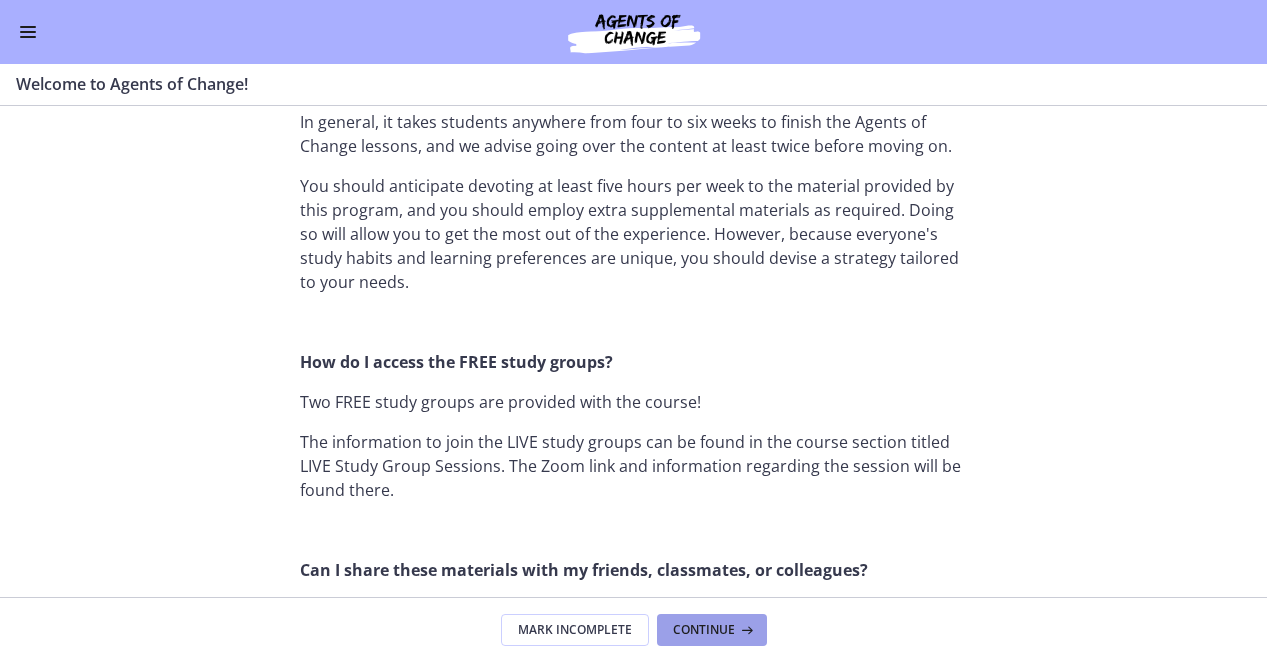 click on "Continue" at bounding box center [704, 630] 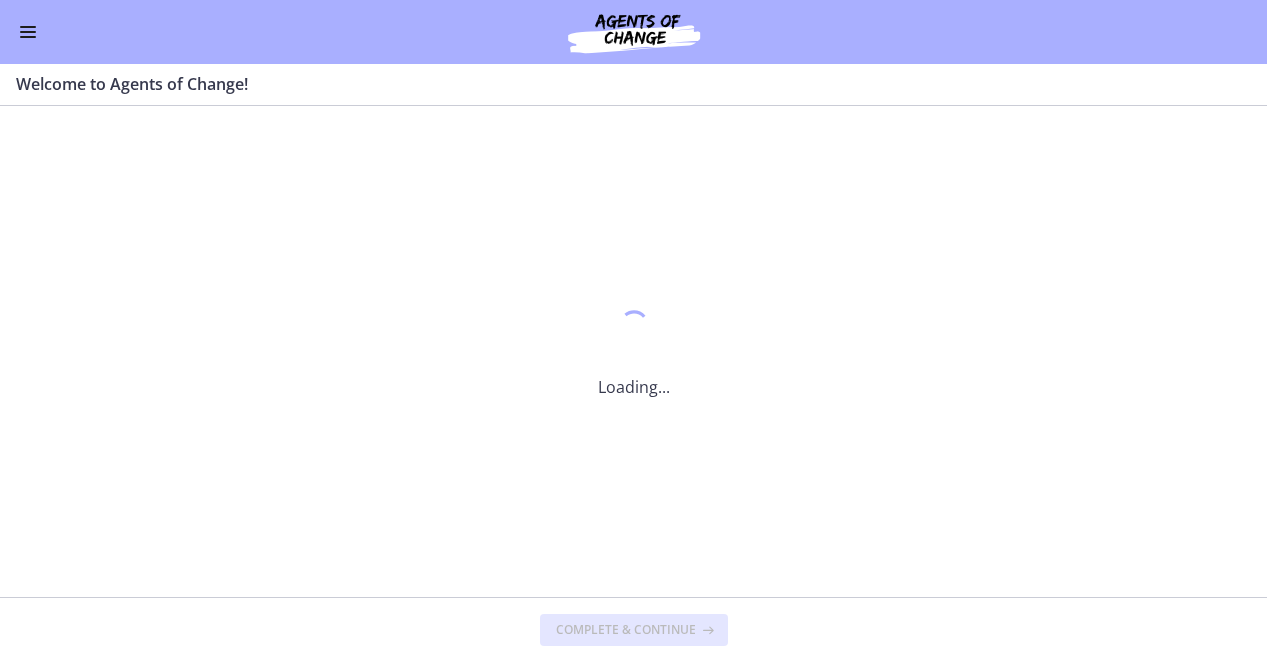 scroll, scrollTop: 0, scrollLeft: 0, axis: both 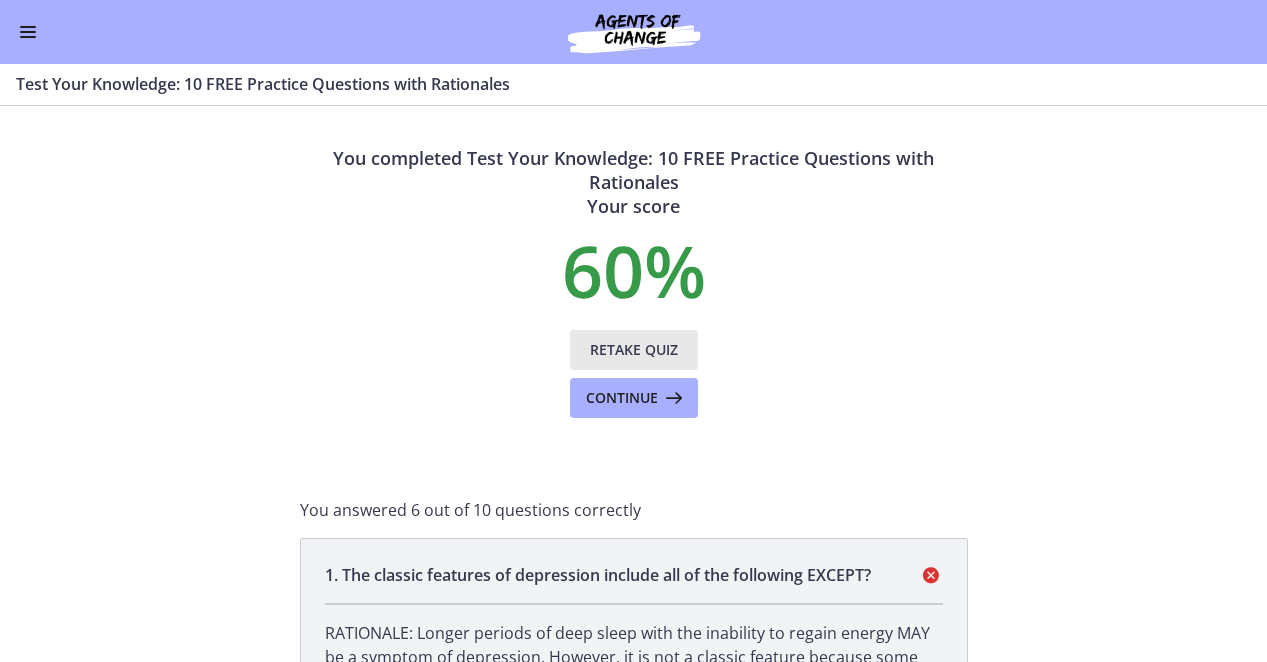 click on "Retake Quiz" at bounding box center (634, 350) 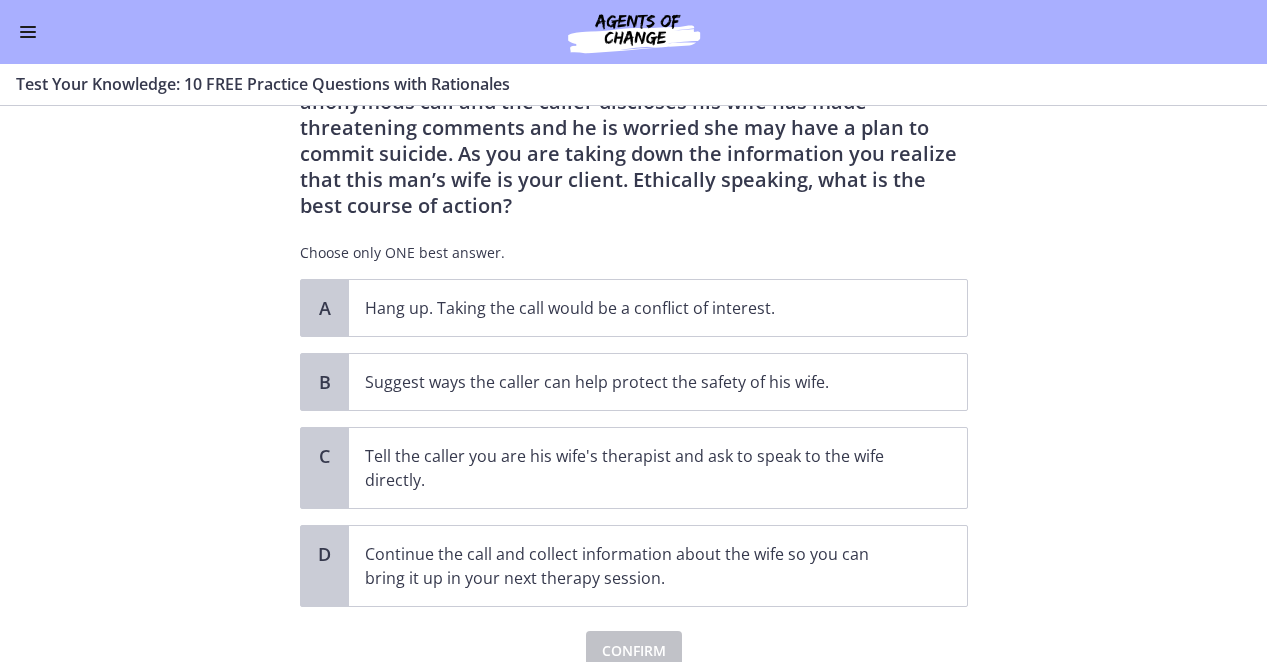 scroll, scrollTop: 110, scrollLeft: 0, axis: vertical 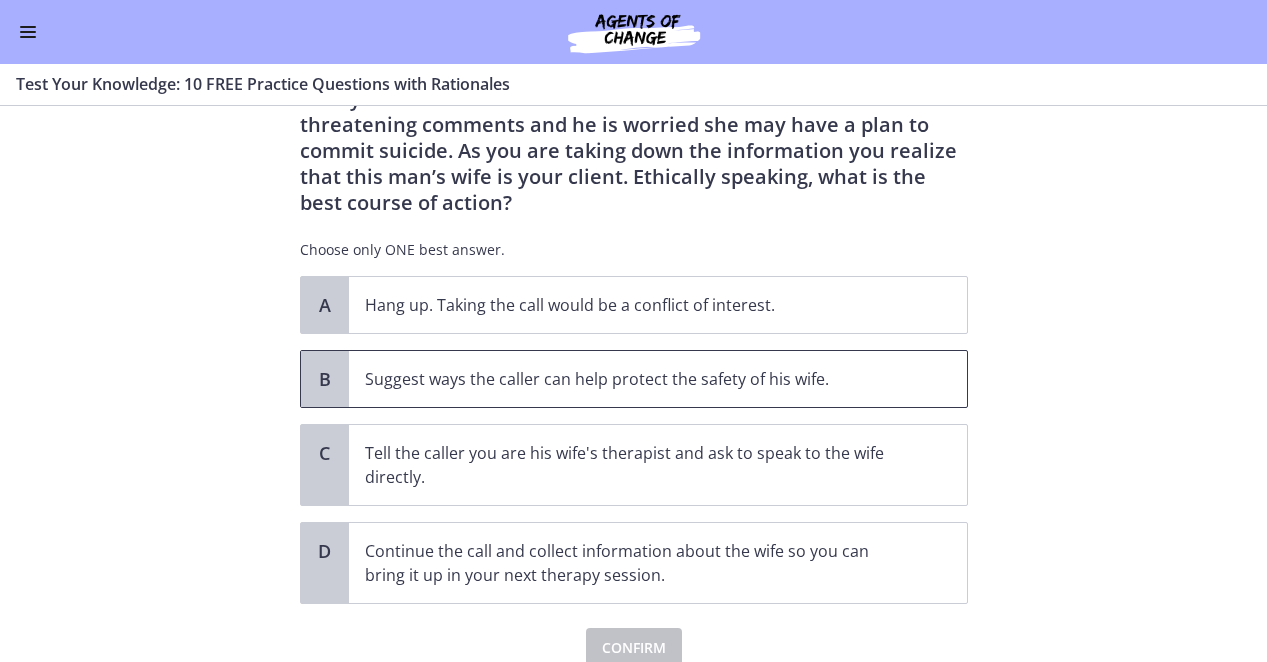 click on "Suggest ways the caller can help protect the safety of his wife." at bounding box center (658, 379) 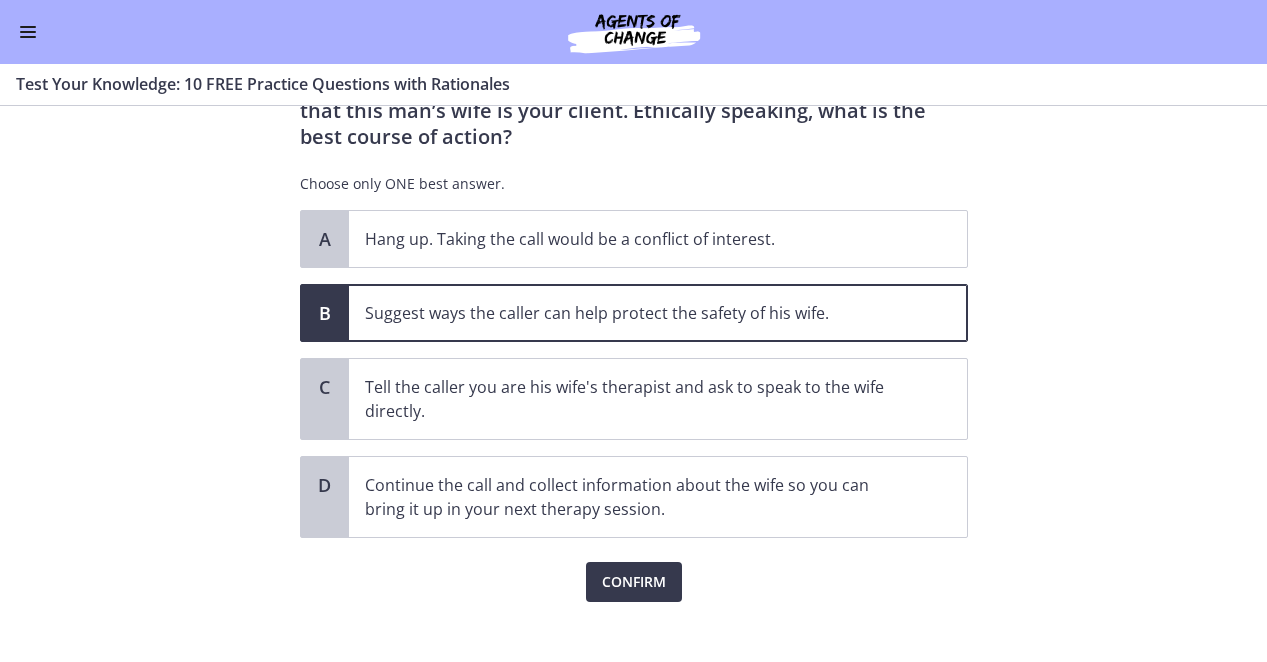 scroll, scrollTop: 196, scrollLeft: 0, axis: vertical 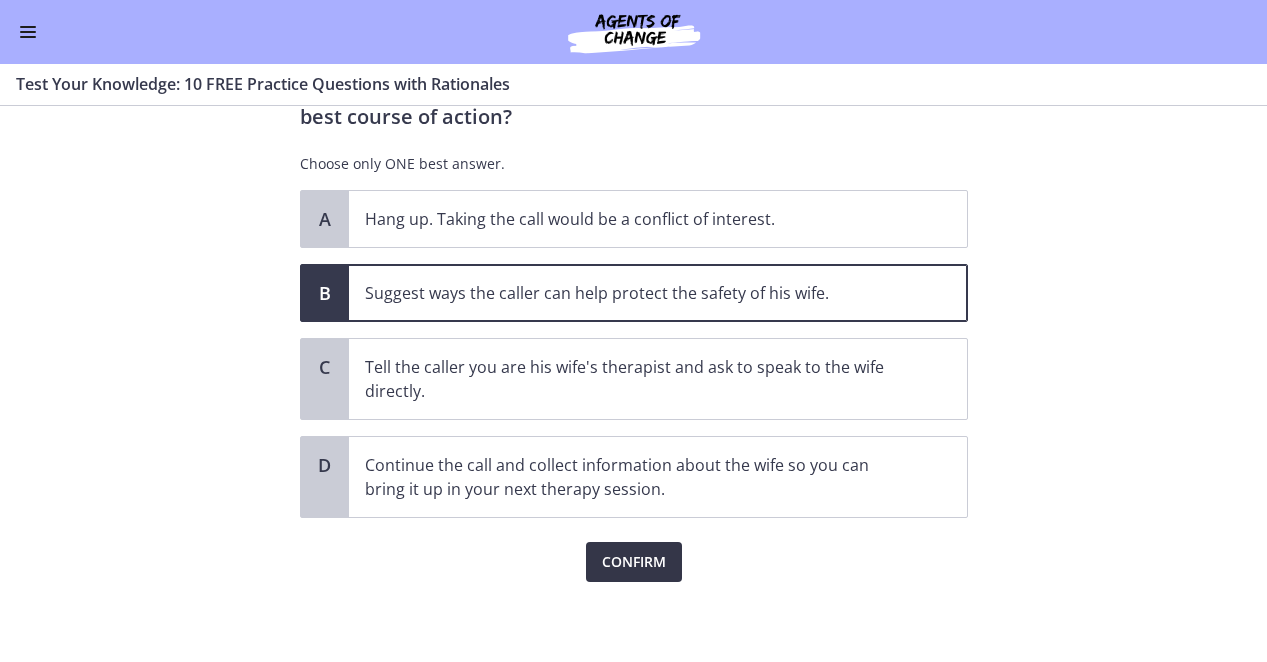 click on "Confirm" at bounding box center (634, 562) 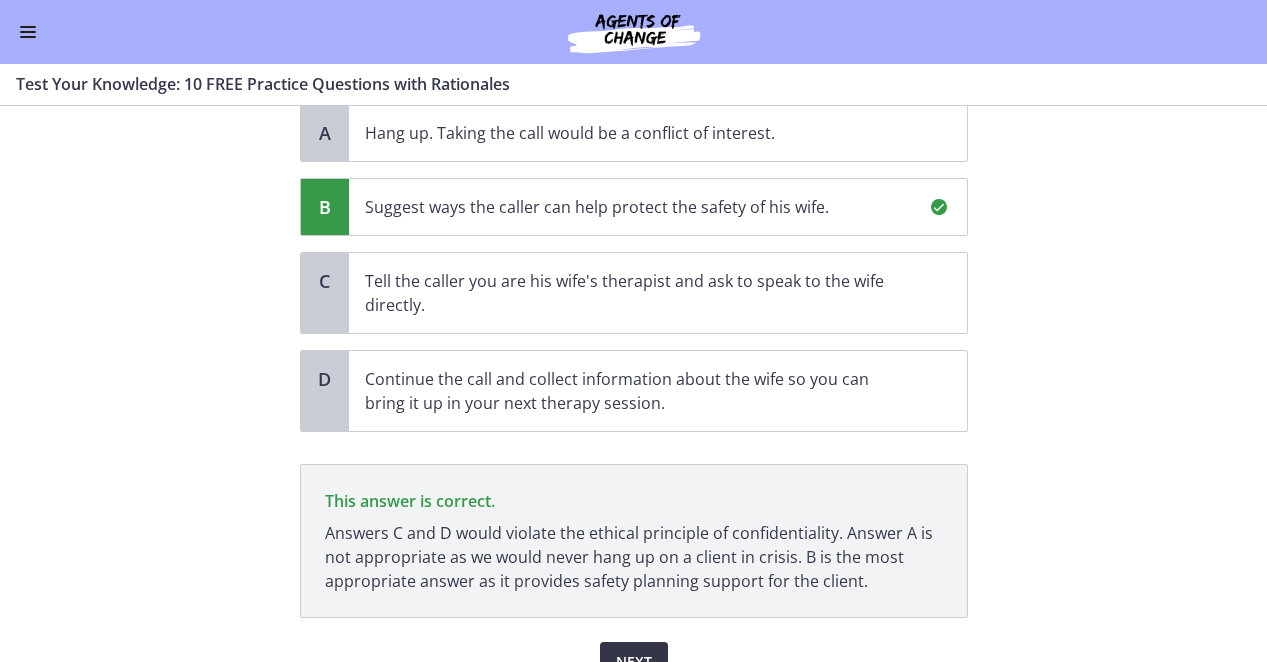 scroll, scrollTop: 382, scrollLeft: 0, axis: vertical 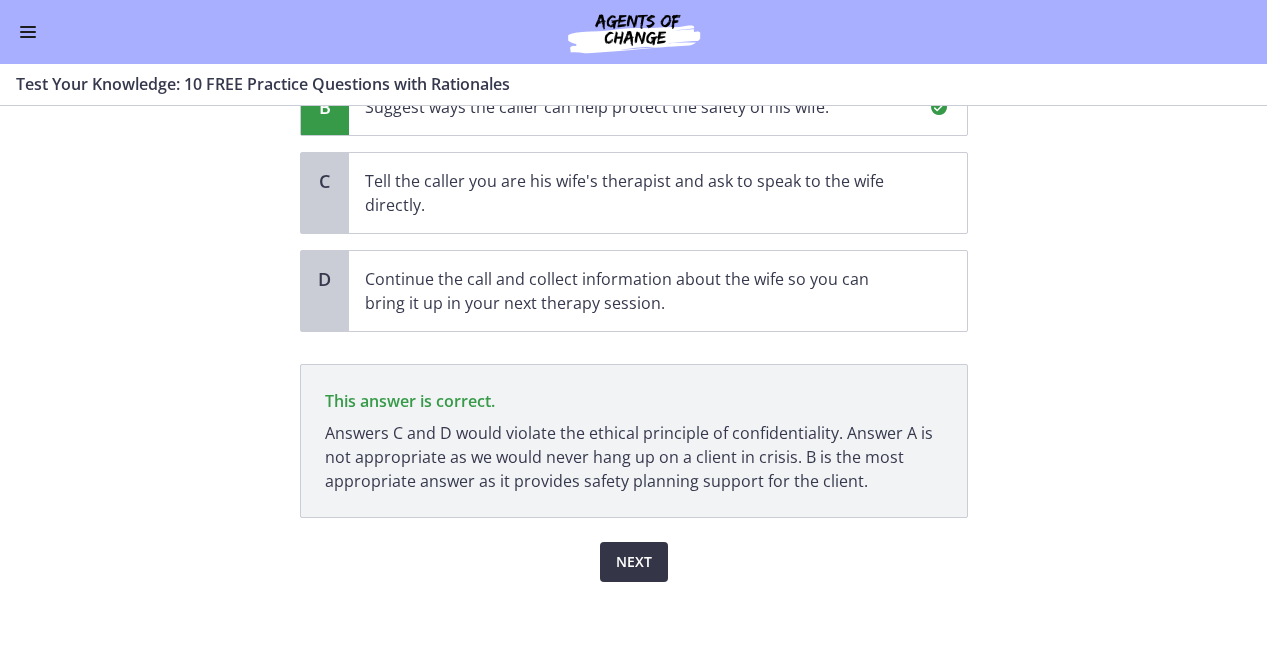 click on "Next" at bounding box center (634, 562) 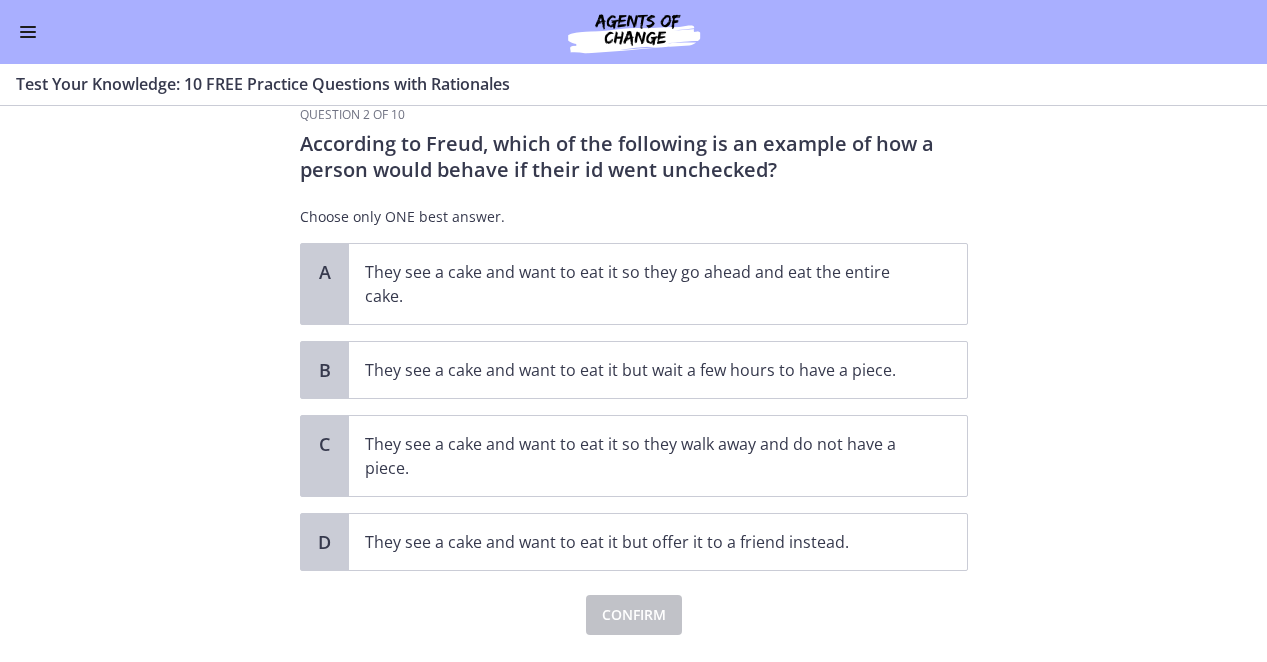 scroll, scrollTop: 92, scrollLeft: 0, axis: vertical 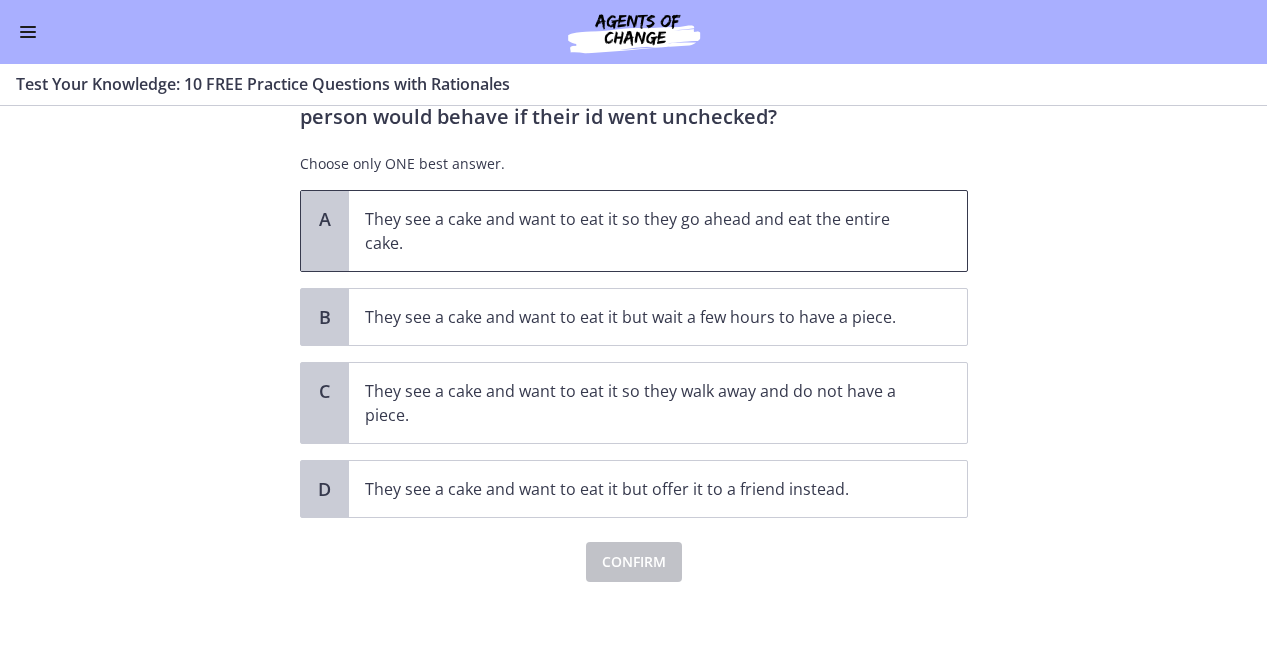 click on "They see a cake and want to eat it so they go ahead and eat the entire cake." at bounding box center (638, 231) 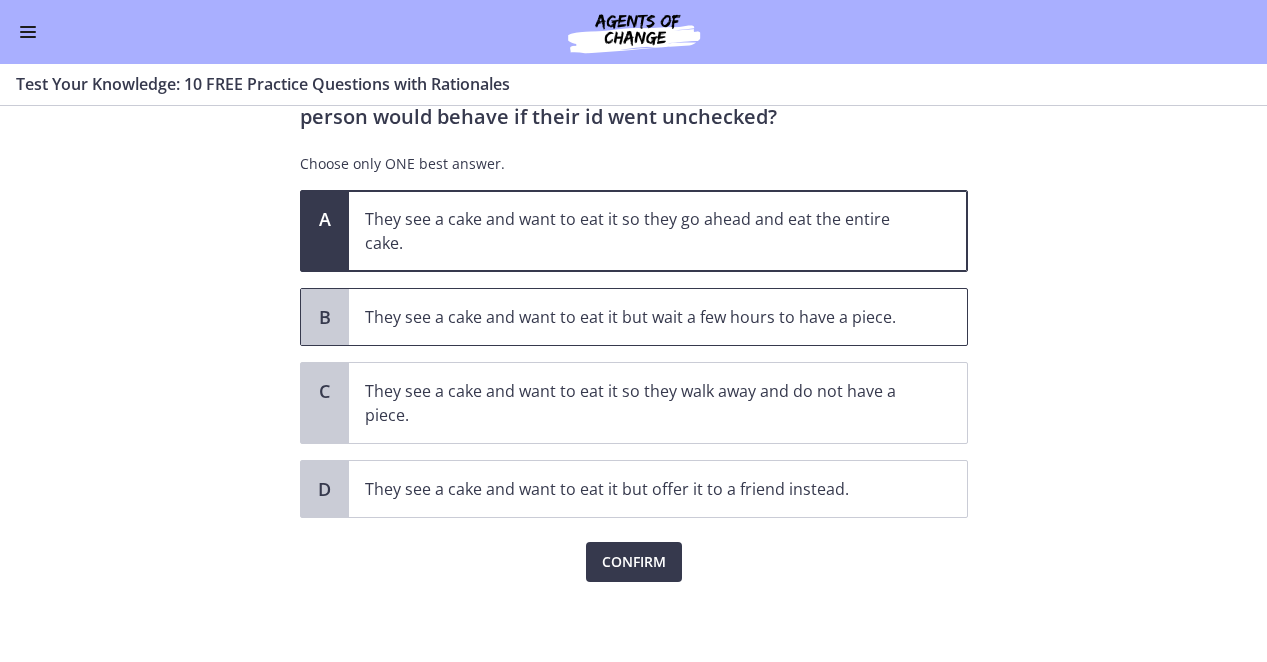 click on "They see a cake and want to eat it but wait a few hours to have a piece." at bounding box center [638, 317] 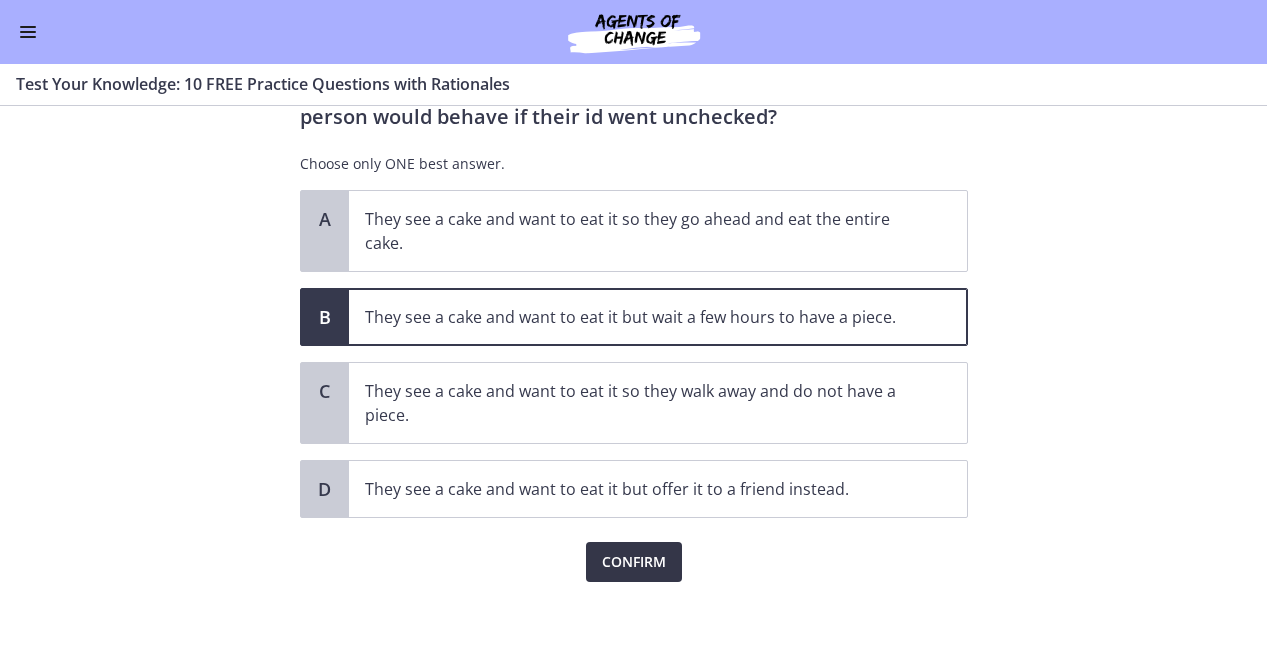 click on "Confirm" at bounding box center [634, 562] 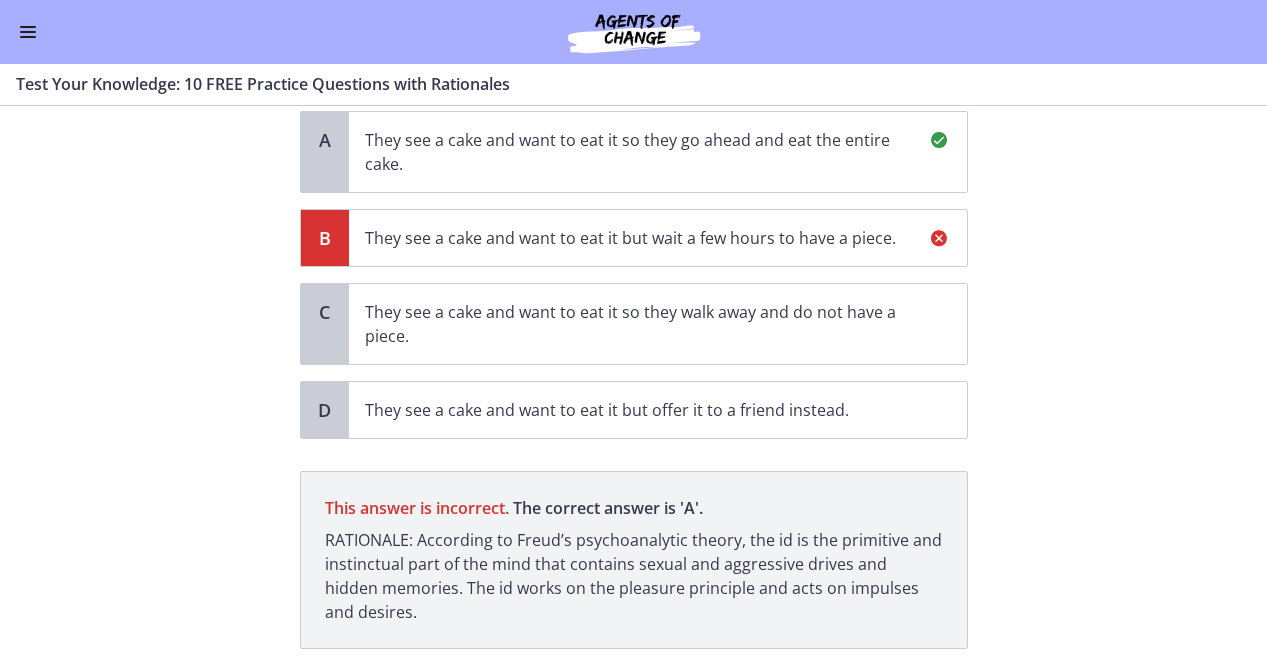 scroll, scrollTop: 172, scrollLeft: 0, axis: vertical 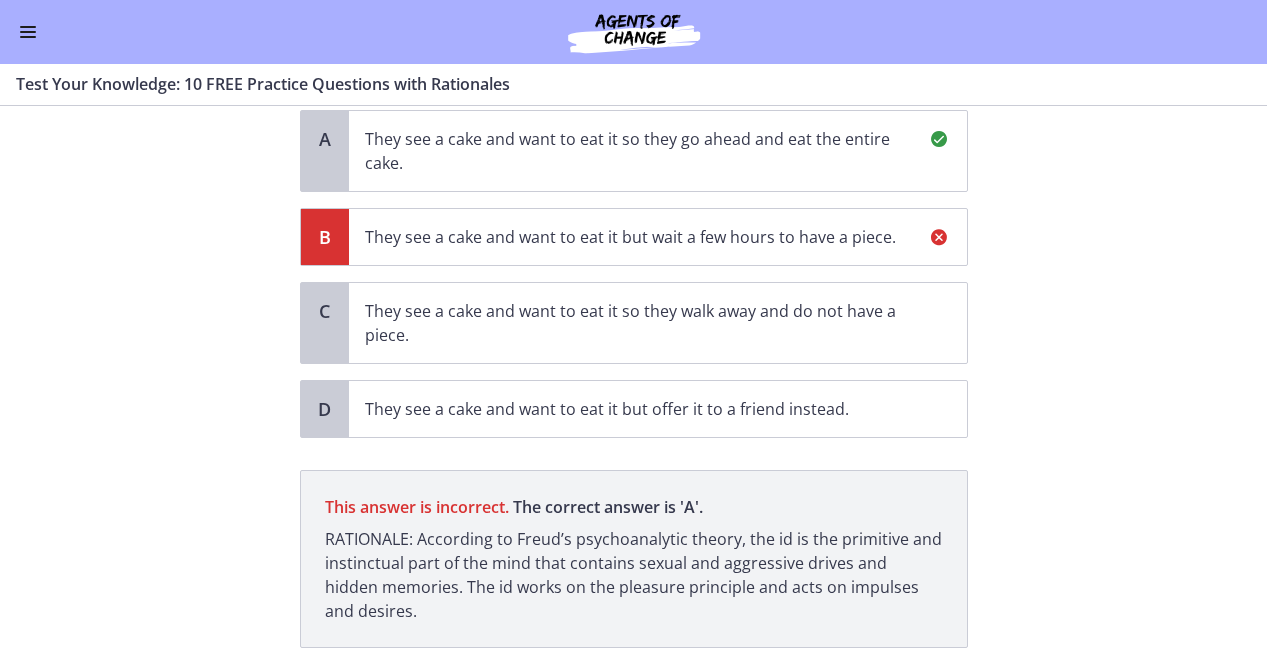 click at bounding box center (939, 140) 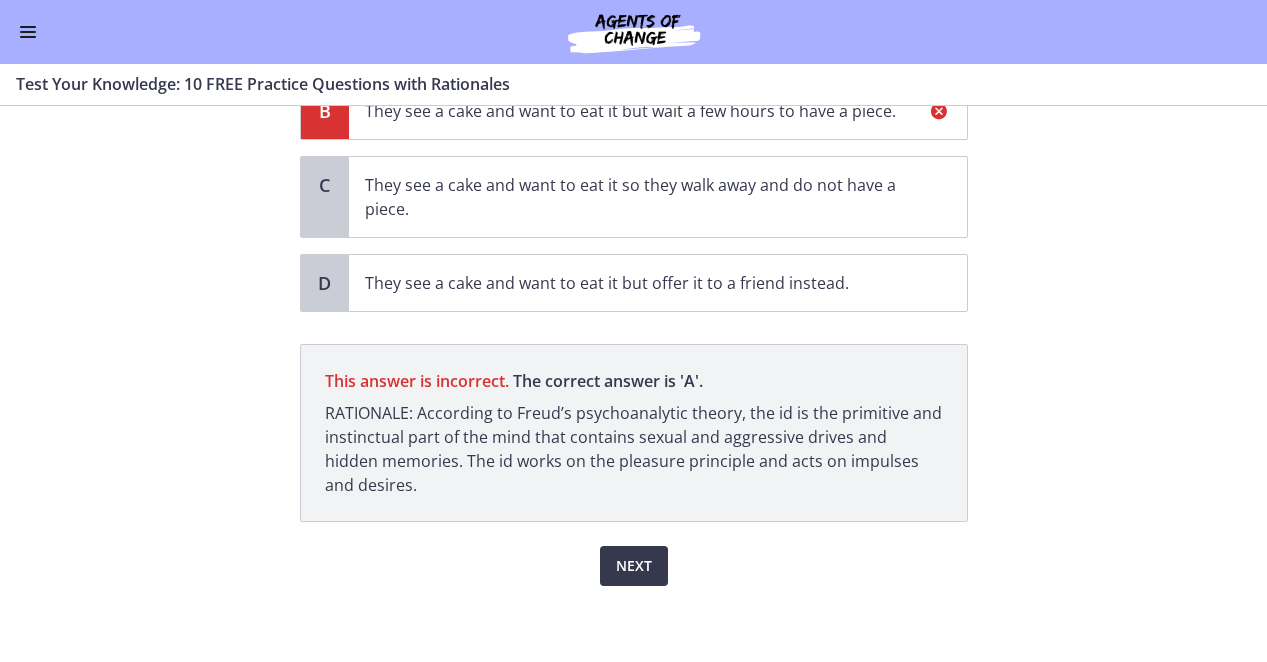 scroll, scrollTop: 302, scrollLeft: 0, axis: vertical 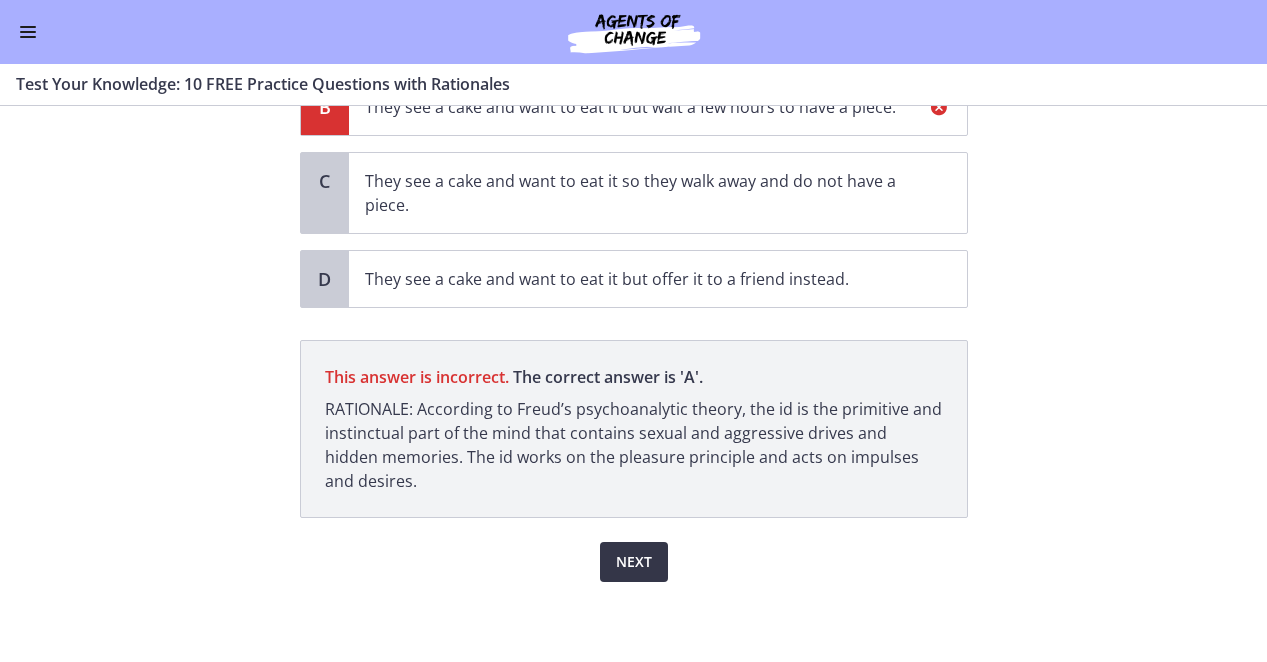 click on "Next" at bounding box center (634, 562) 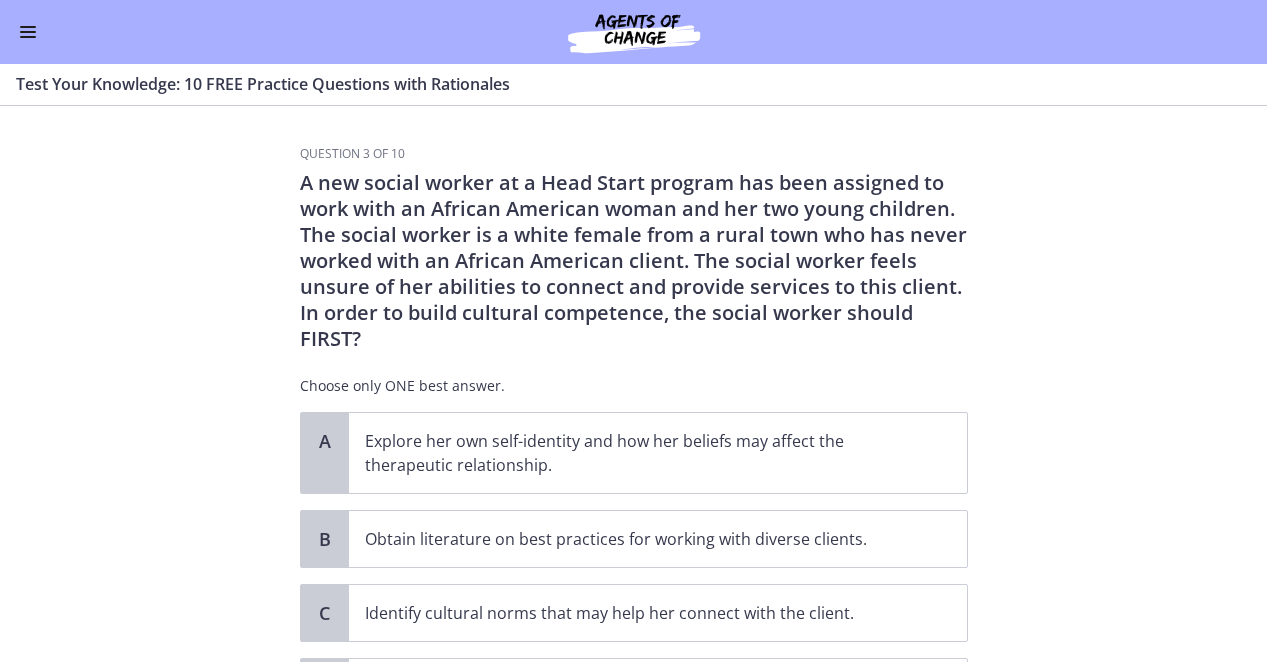 click at bounding box center (28, 37) 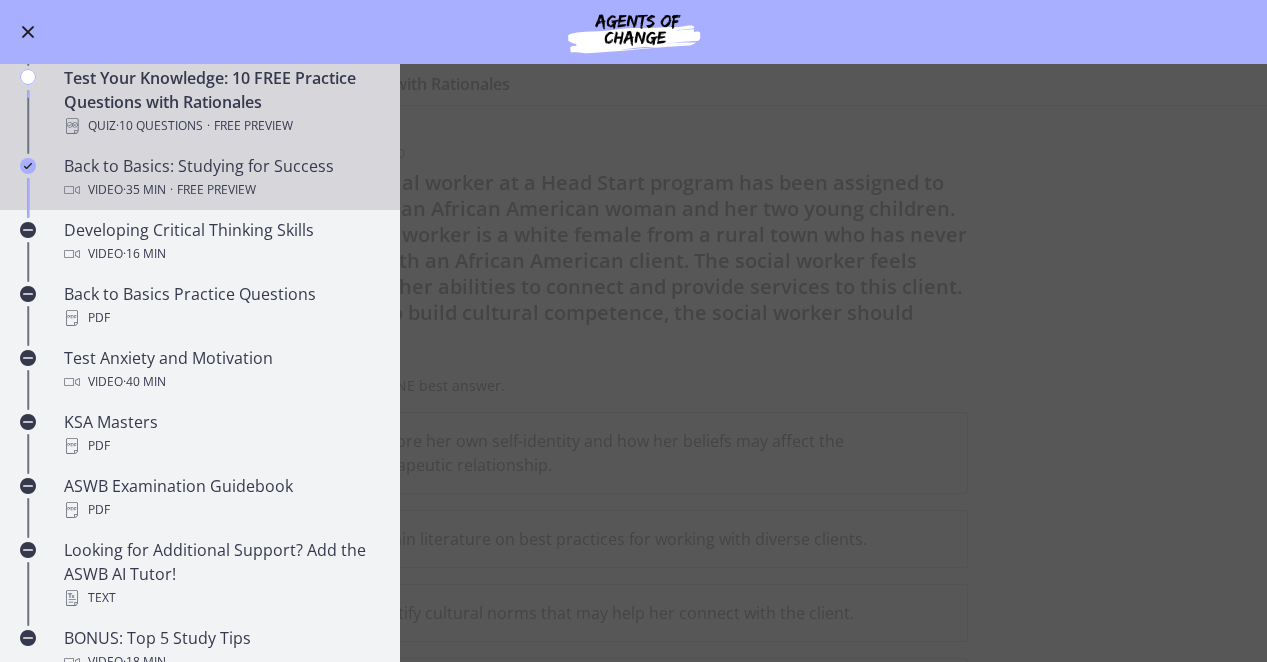 scroll, scrollTop: 491, scrollLeft: 0, axis: vertical 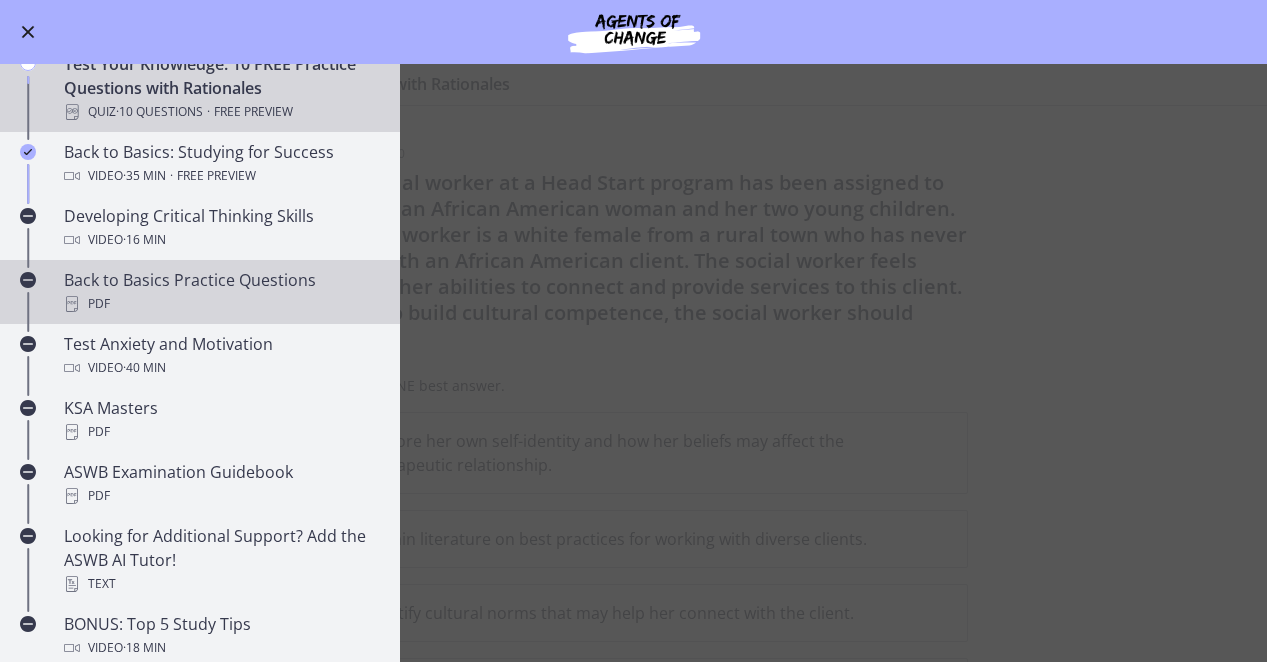 click on "Back to Basics Practice Questions
PDF" at bounding box center (220, 292) 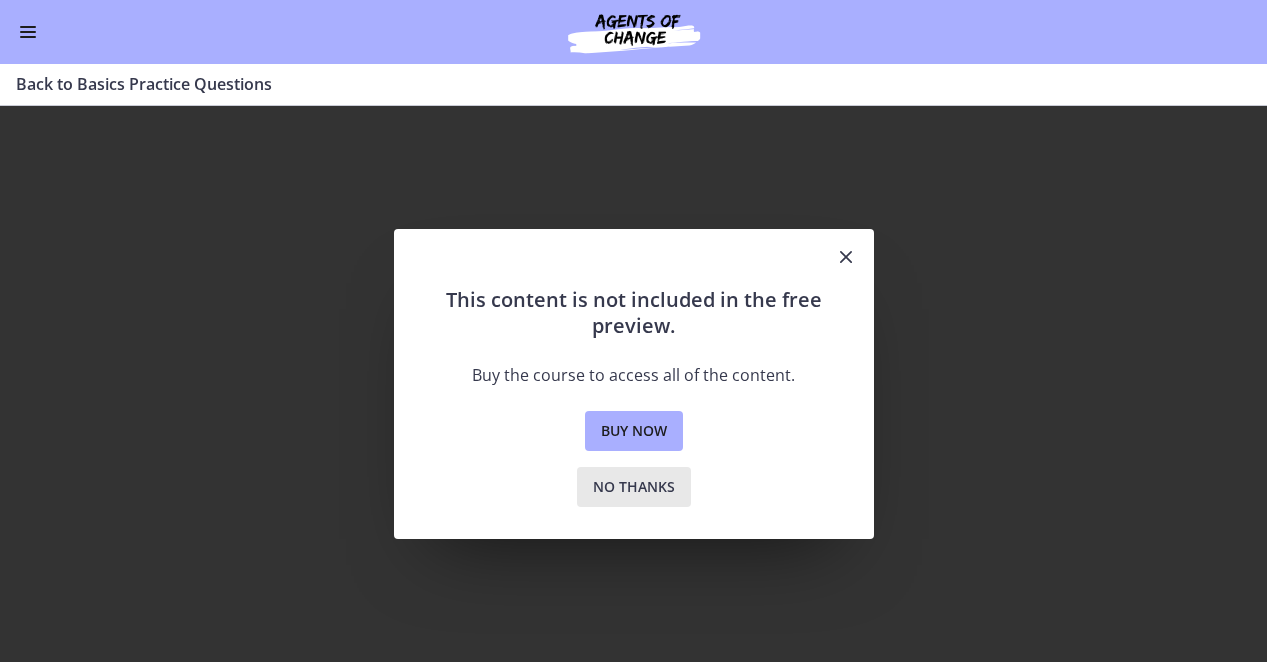 click on "No thanks" at bounding box center [634, 487] 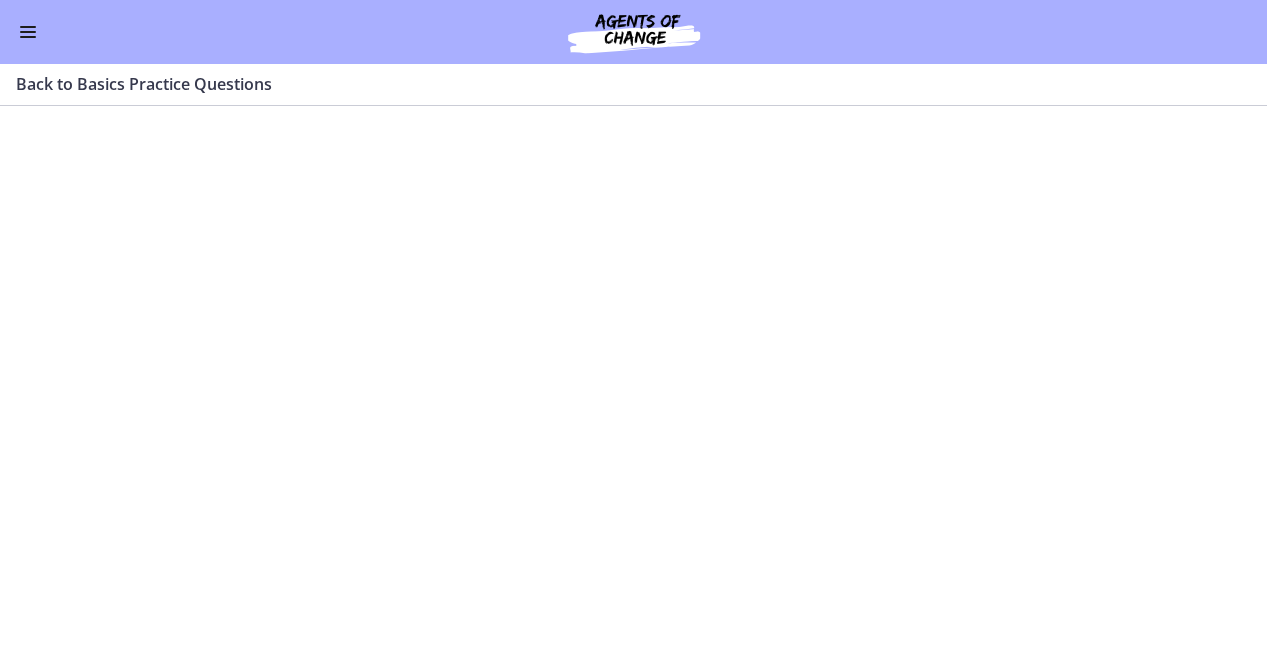 click at bounding box center (28, 37) 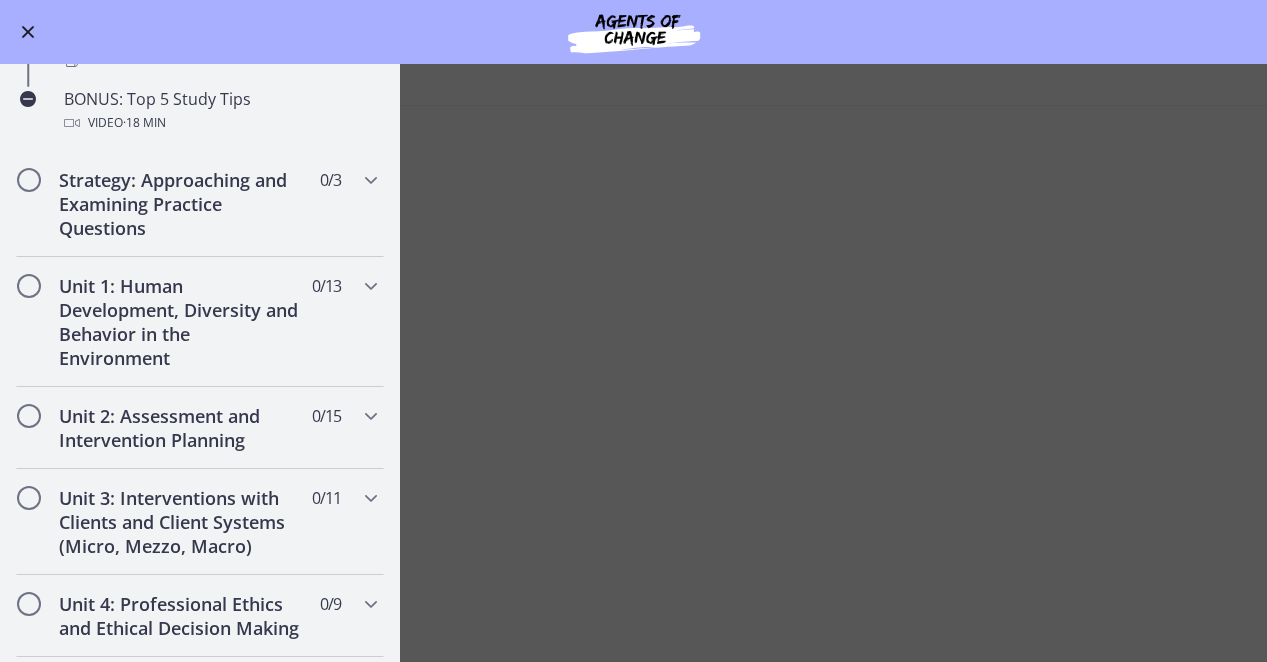 scroll, scrollTop: 1029, scrollLeft: 0, axis: vertical 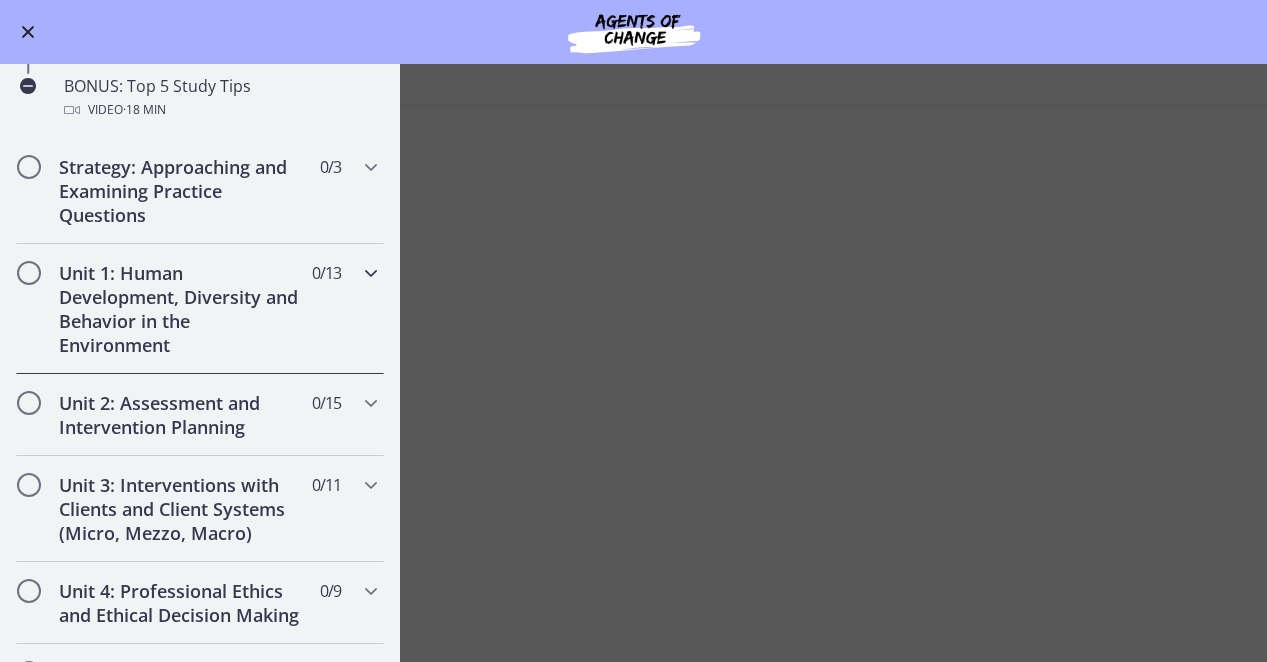 click on "Unit 1: Human Development, Diversity and Behavior in the Environment" at bounding box center [181, 309] 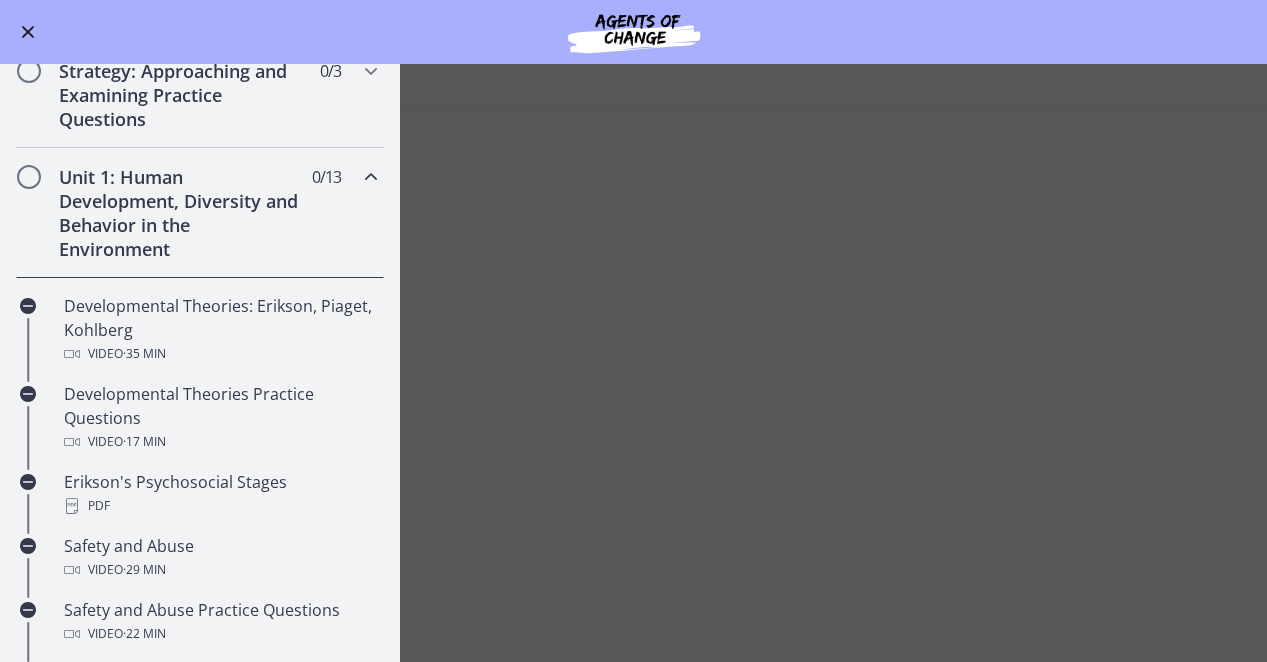 scroll, scrollTop: 294, scrollLeft: 0, axis: vertical 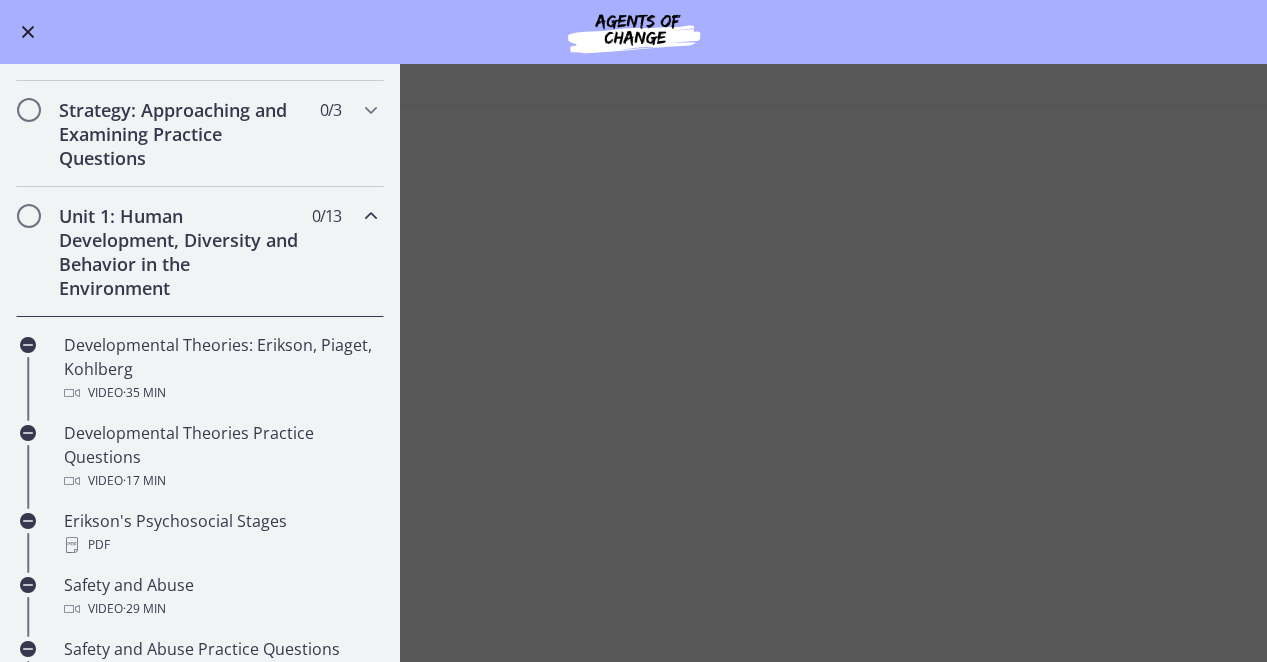 click on "Unit 1: Human Development, Diversity and Behavior in the Environment" at bounding box center [181, 252] 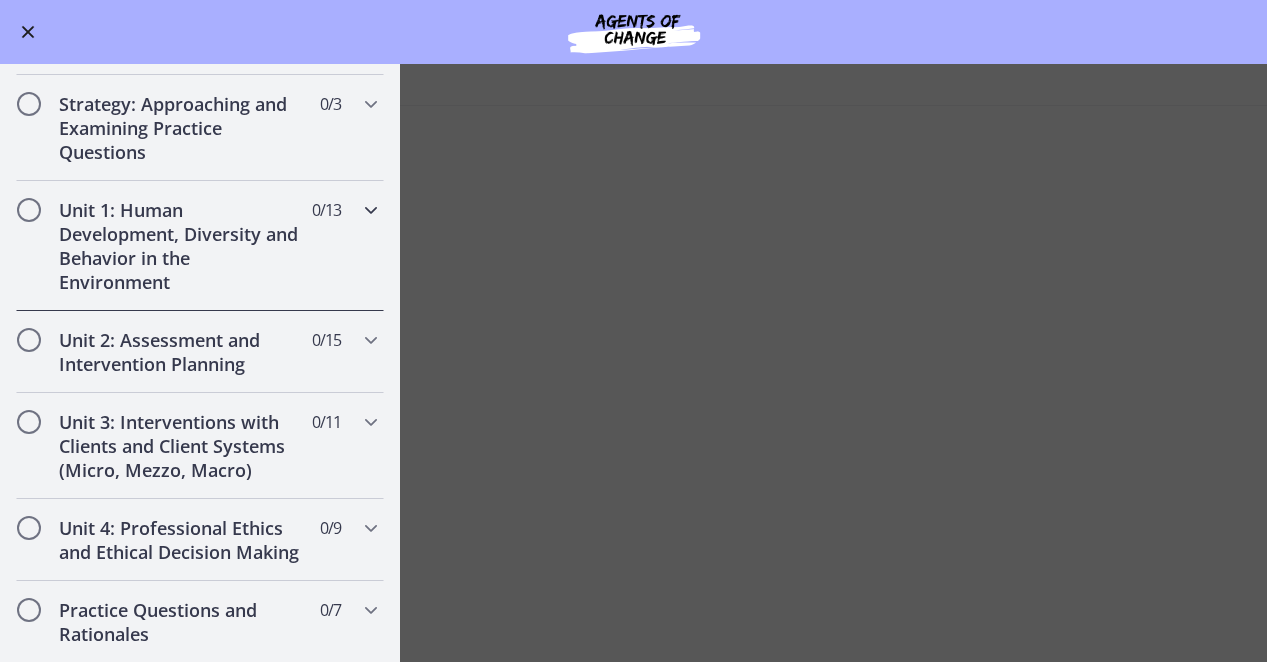 scroll, scrollTop: 299, scrollLeft: 0, axis: vertical 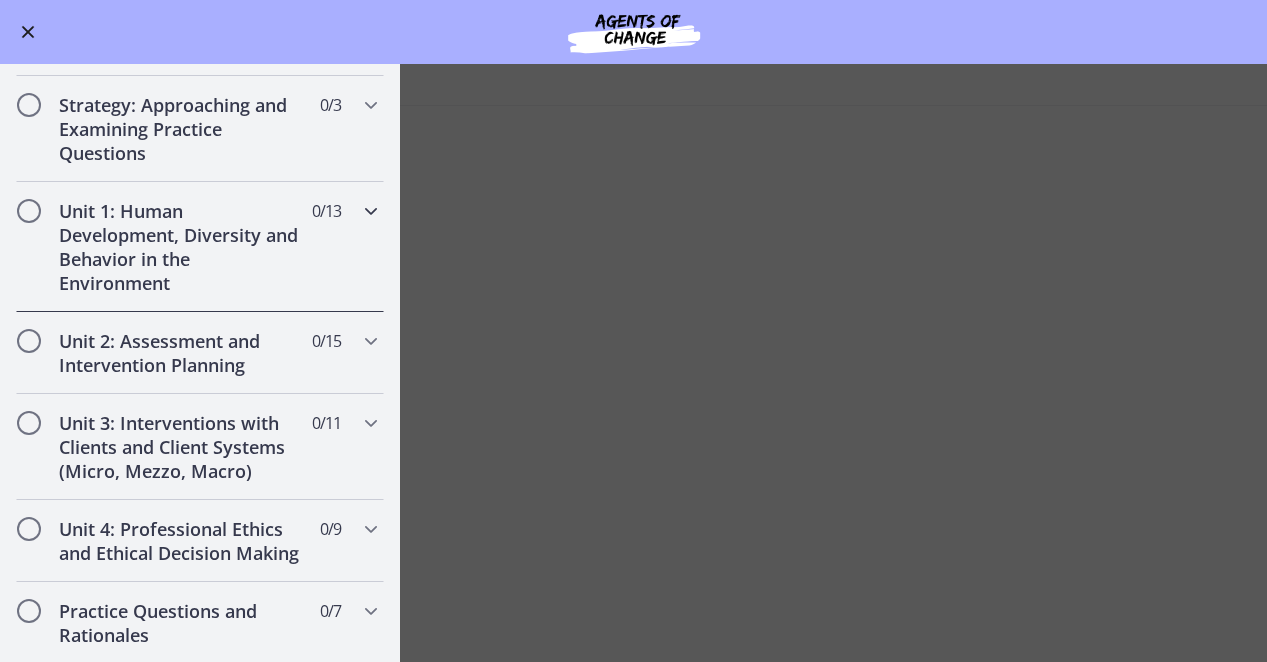 click on "Unit 1: Human Development, Diversity and Behavior in the Environment" at bounding box center (181, 247) 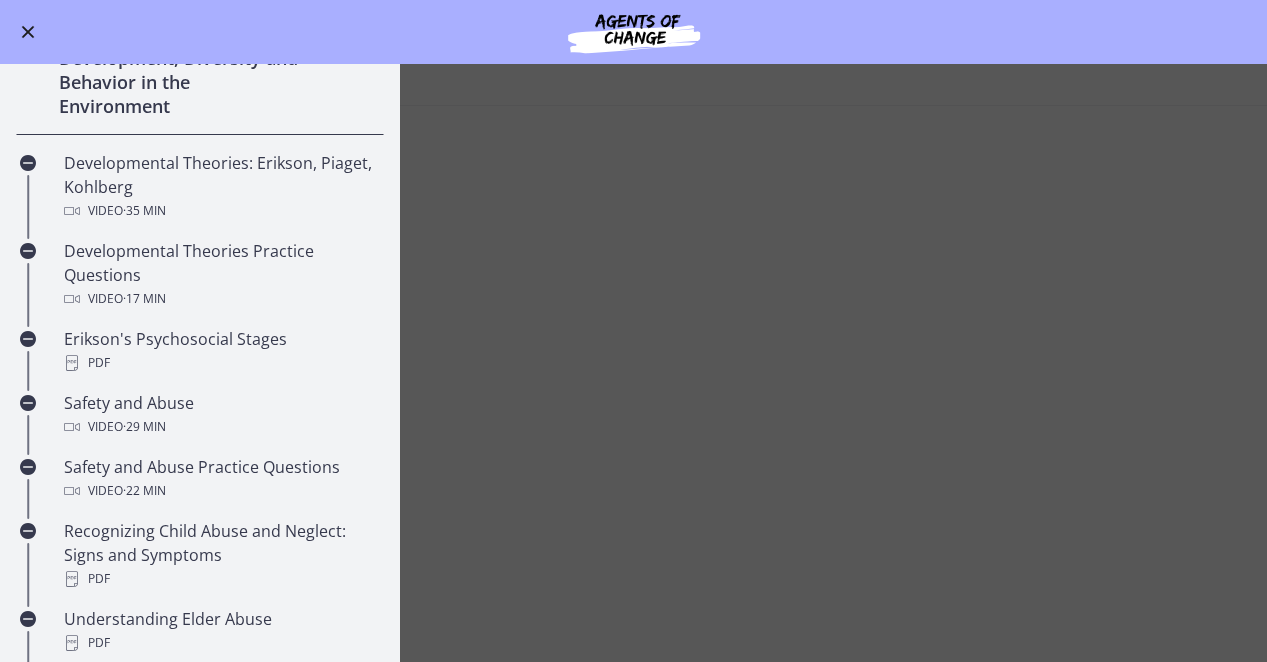 scroll, scrollTop: 298, scrollLeft: 0, axis: vertical 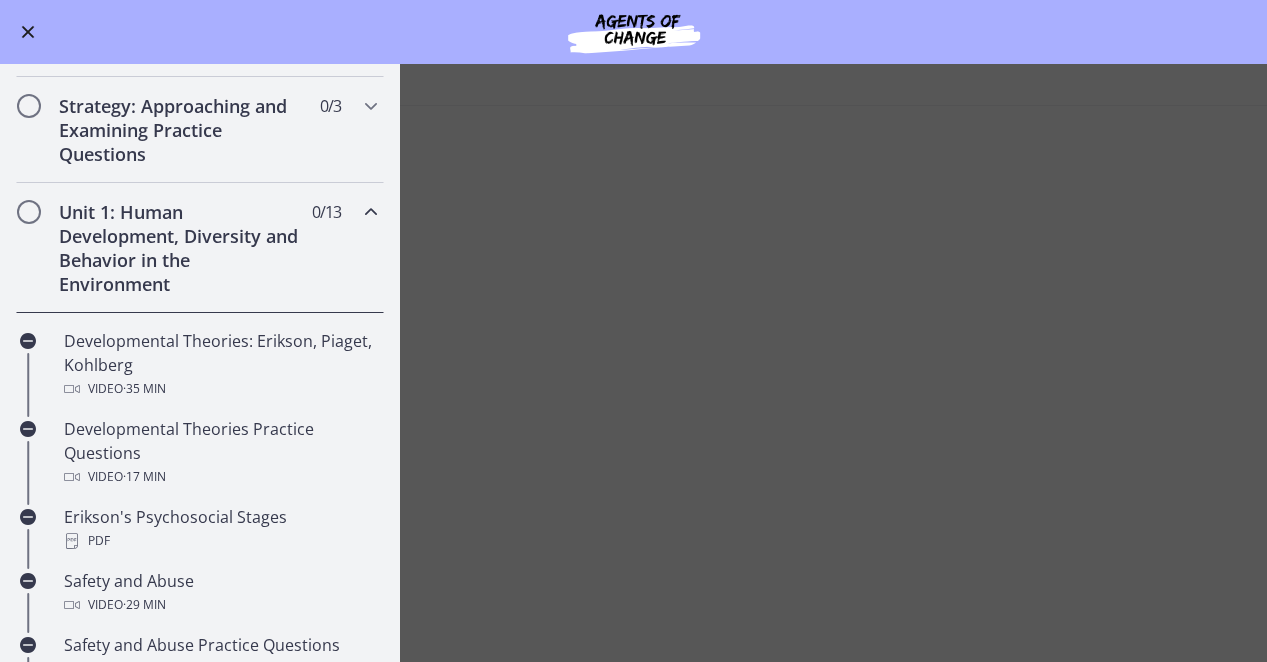 click on "Unit 1: Human Development, Diversity and Behavior in the Environment" at bounding box center (181, 248) 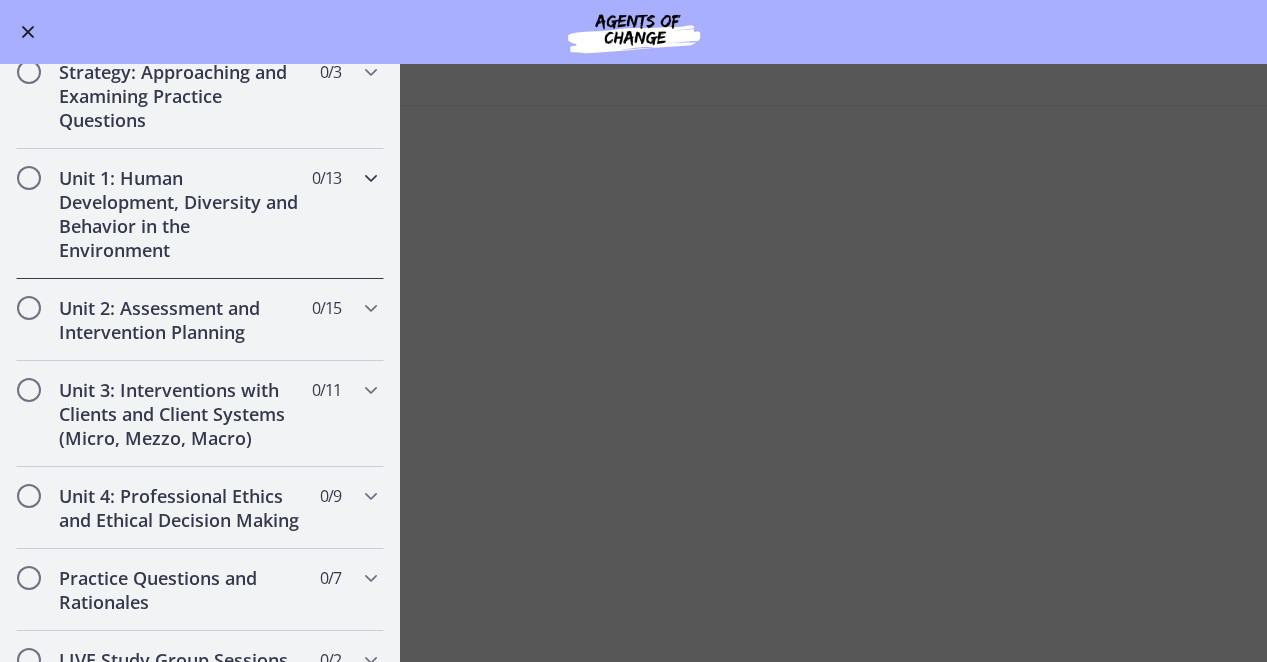 scroll, scrollTop: 338, scrollLeft: 0, axis: vertical 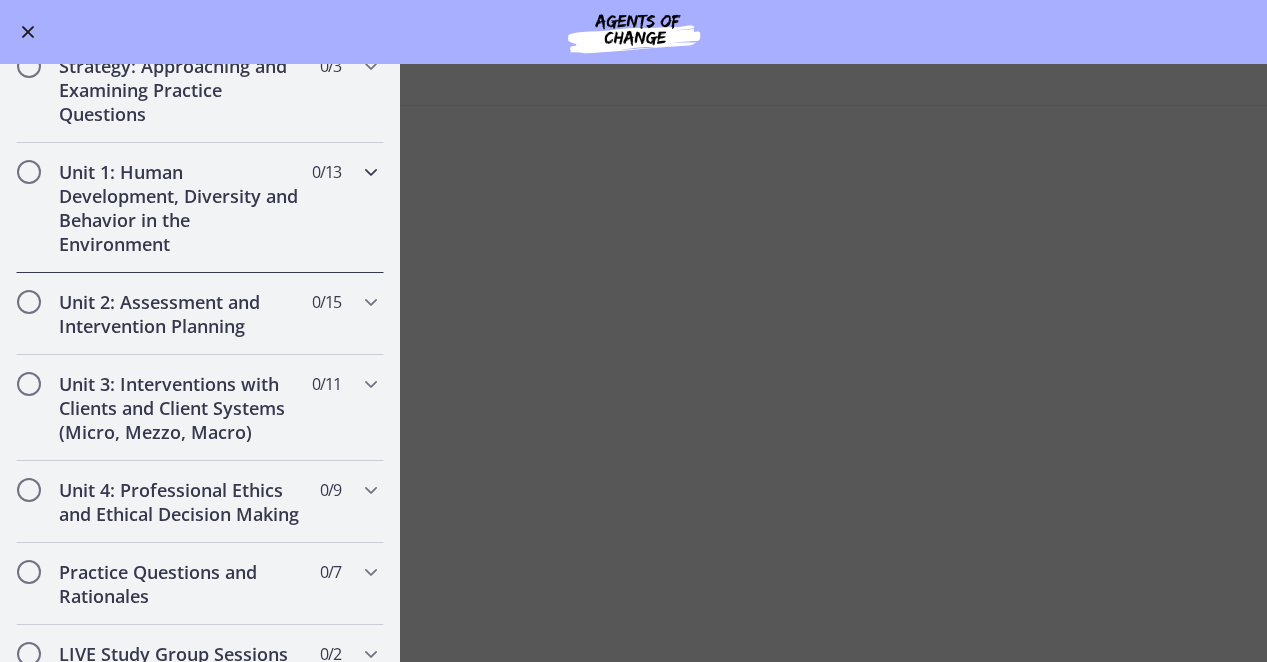 click on "Unit 1: Human Development, Diversity and Behavior in the Environment" at bounding box center (181, 208) 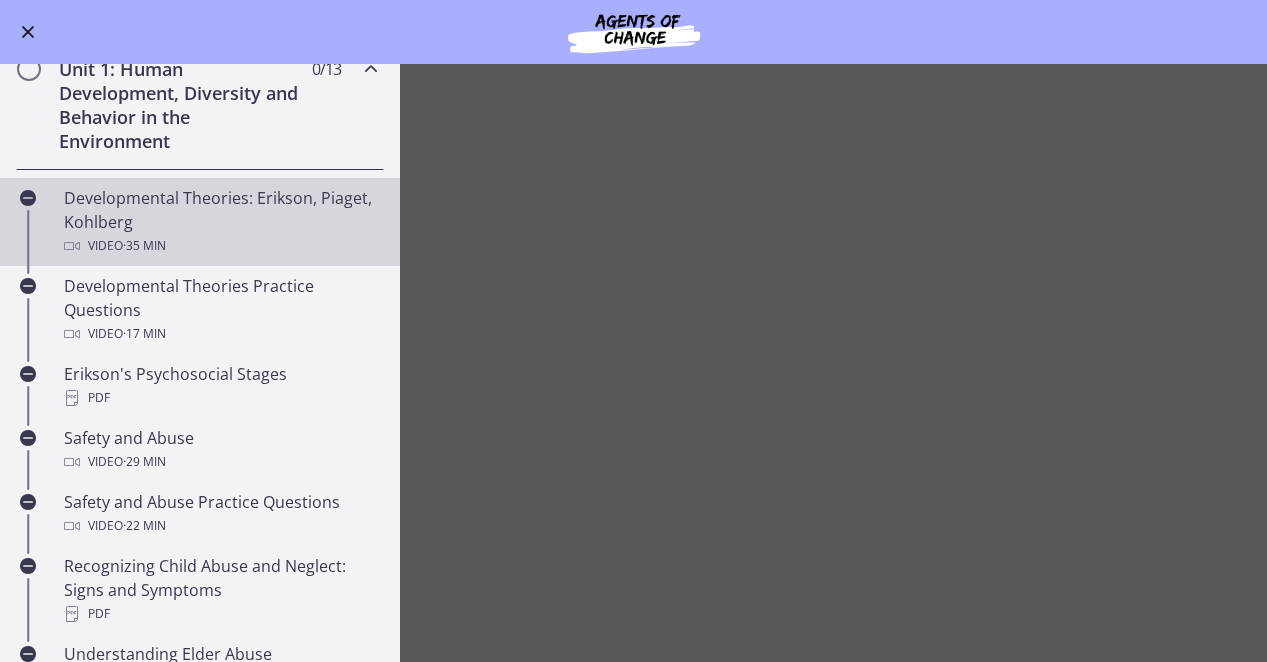 scroll, scrollTop: 442, scrollLeft: 0, axis: vertical 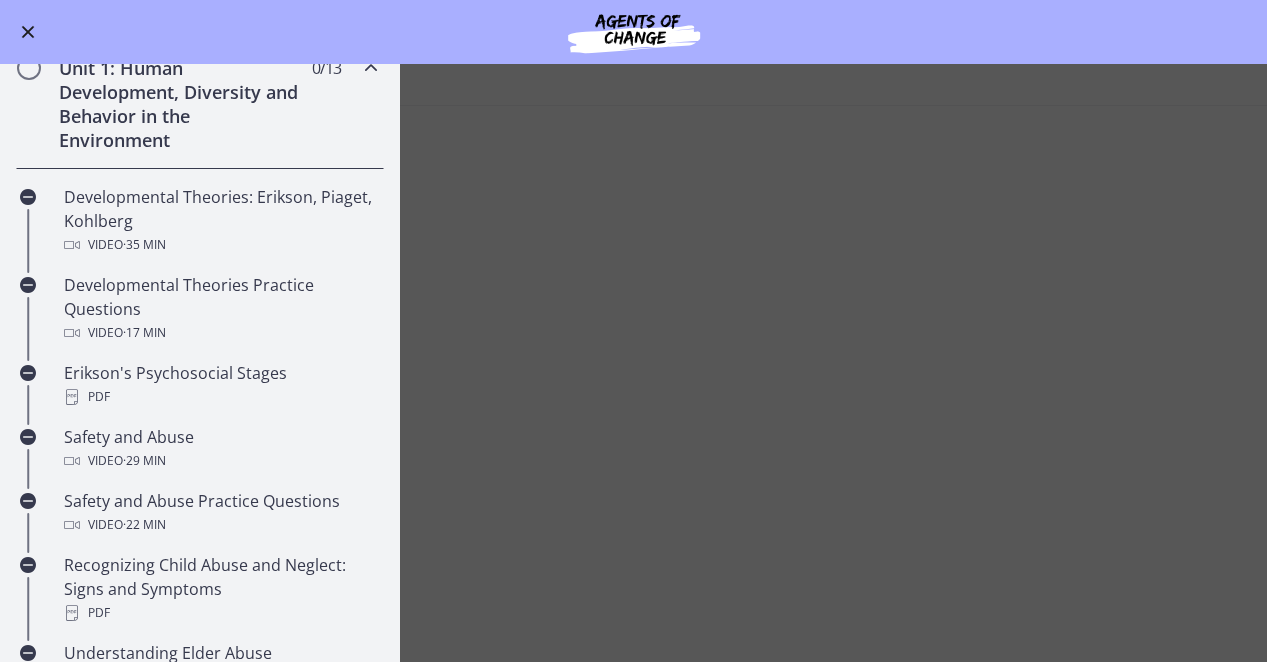 click on "Unit 1: Human Development, Diversity and Behavior in the Environment" at bounding box center [181, 104] 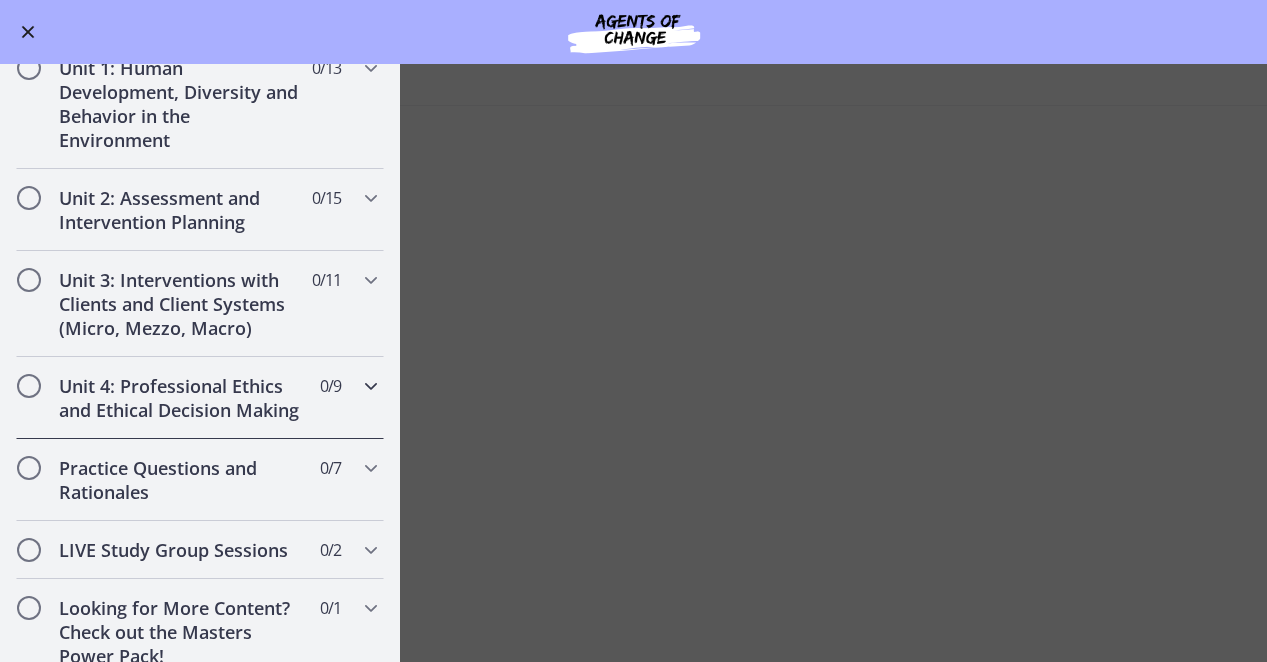 click on "Unit 4: Professional Ethics and Ethical Decision Making" at bounding box center [181, 398] 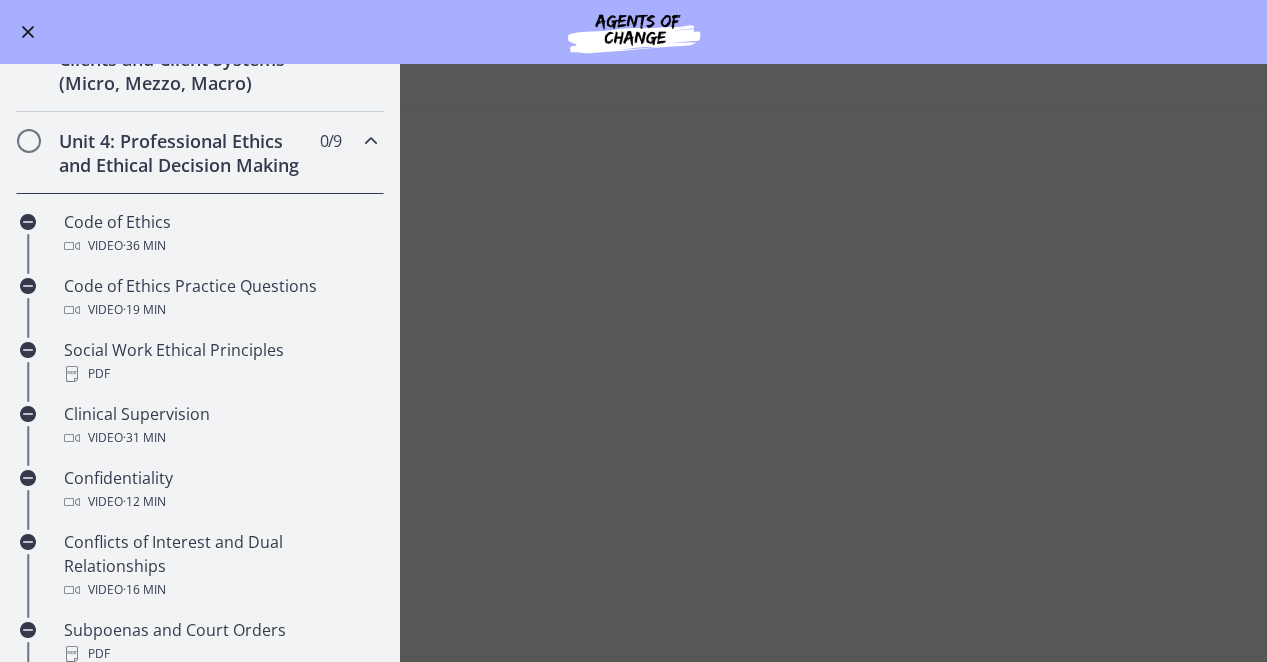 scroll, scrollTop: 672, scrollLeft: 0, axis: vertical 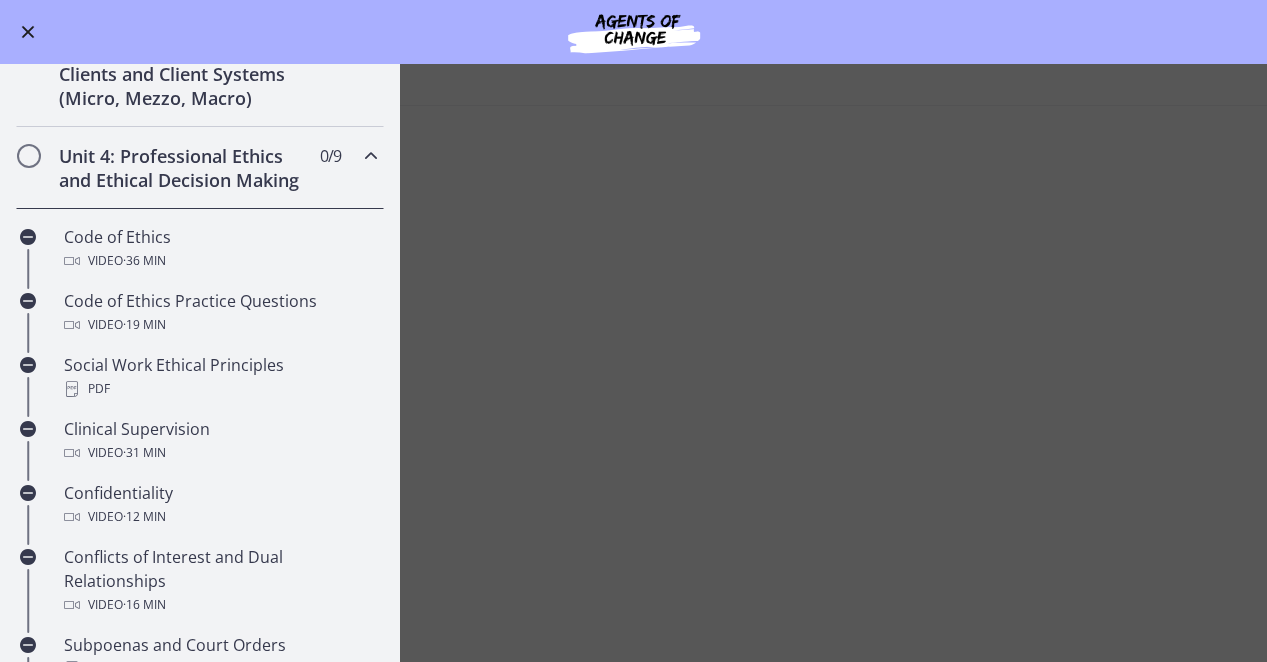 click on "Unit 4: Professional Ethics and Ethical Decision Making" at bounding box center [181, 168] 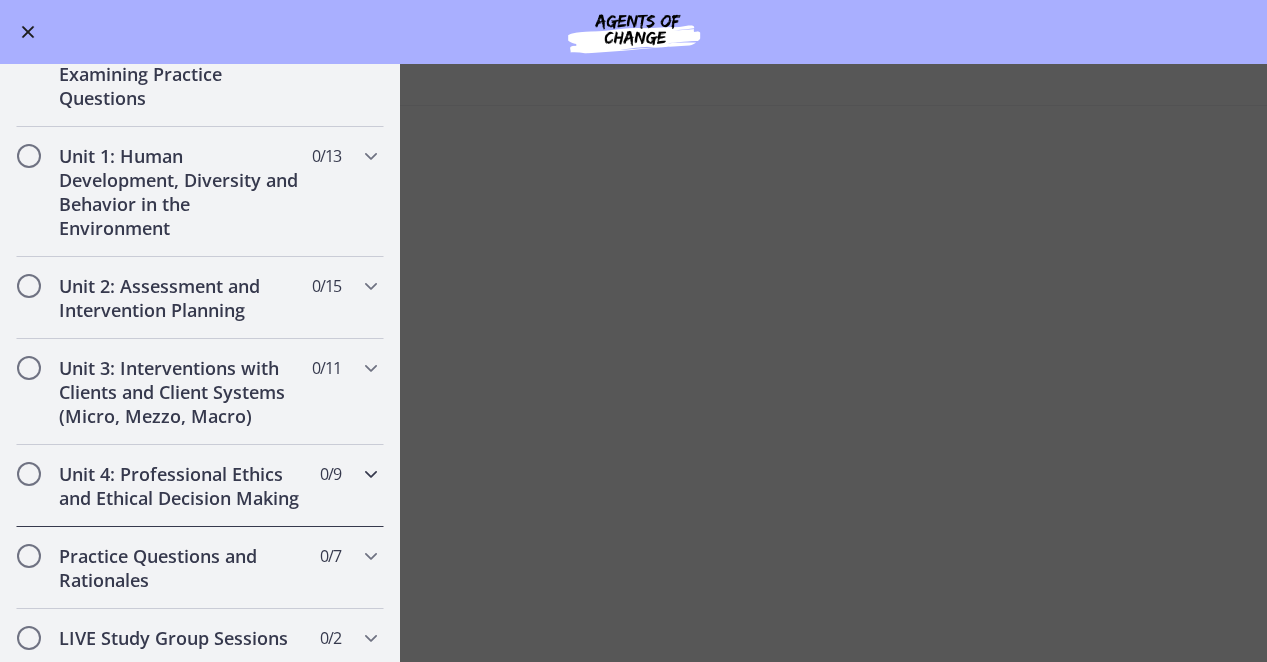 scroll, scrollTop: 340, scrollLeft: 0, axis: vertical 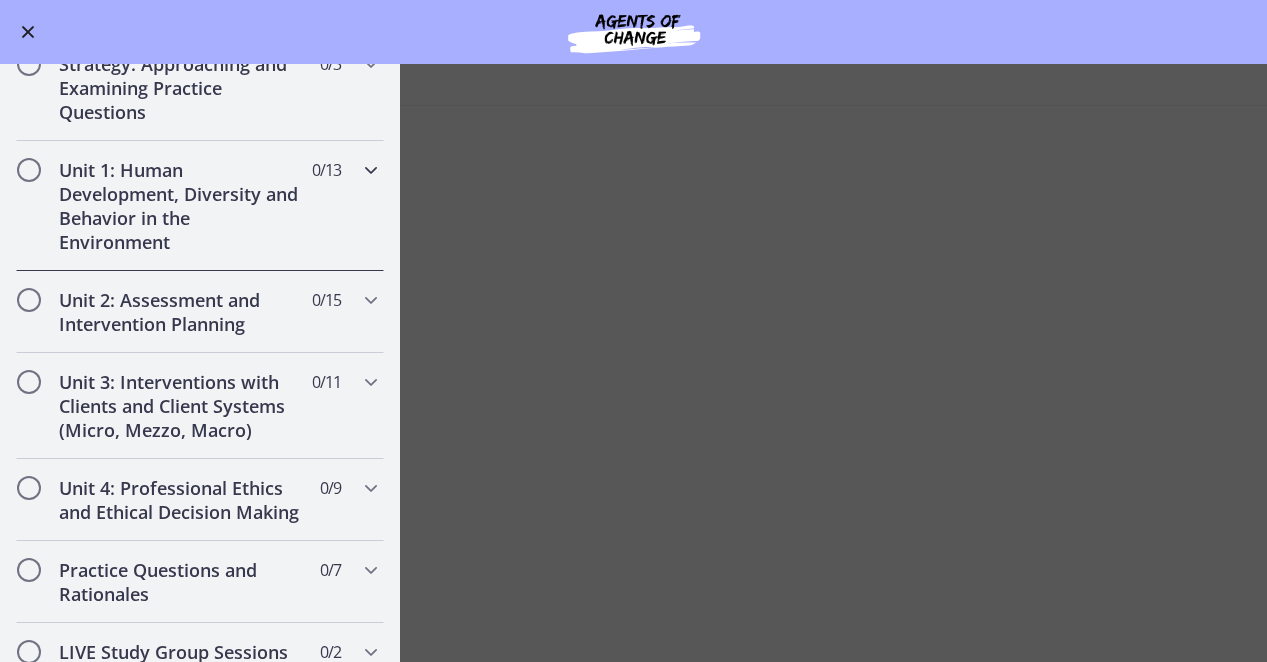 click on "Unit 1: Human Development, Diversity and Behavior in the Environment" at bounding box center [181, 206] 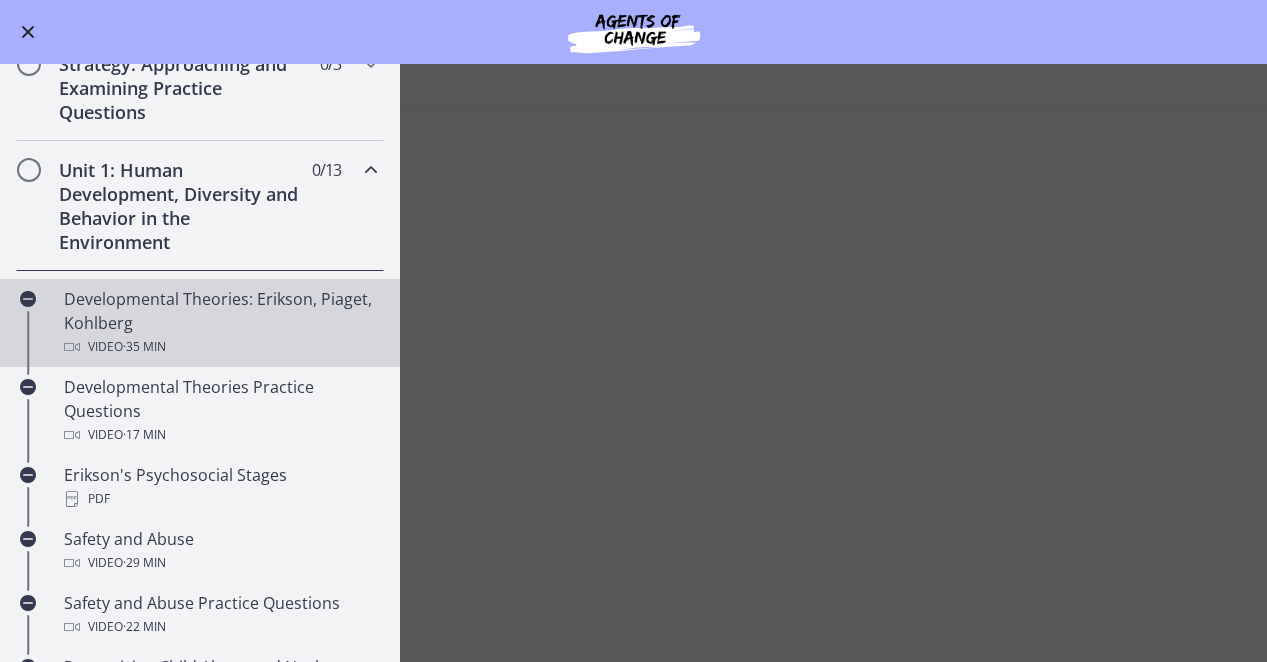 click on "Developmental Theories: Erikson, Piaget, Kohlberg
Video
·  35 min" at bounding box center (220, 323) 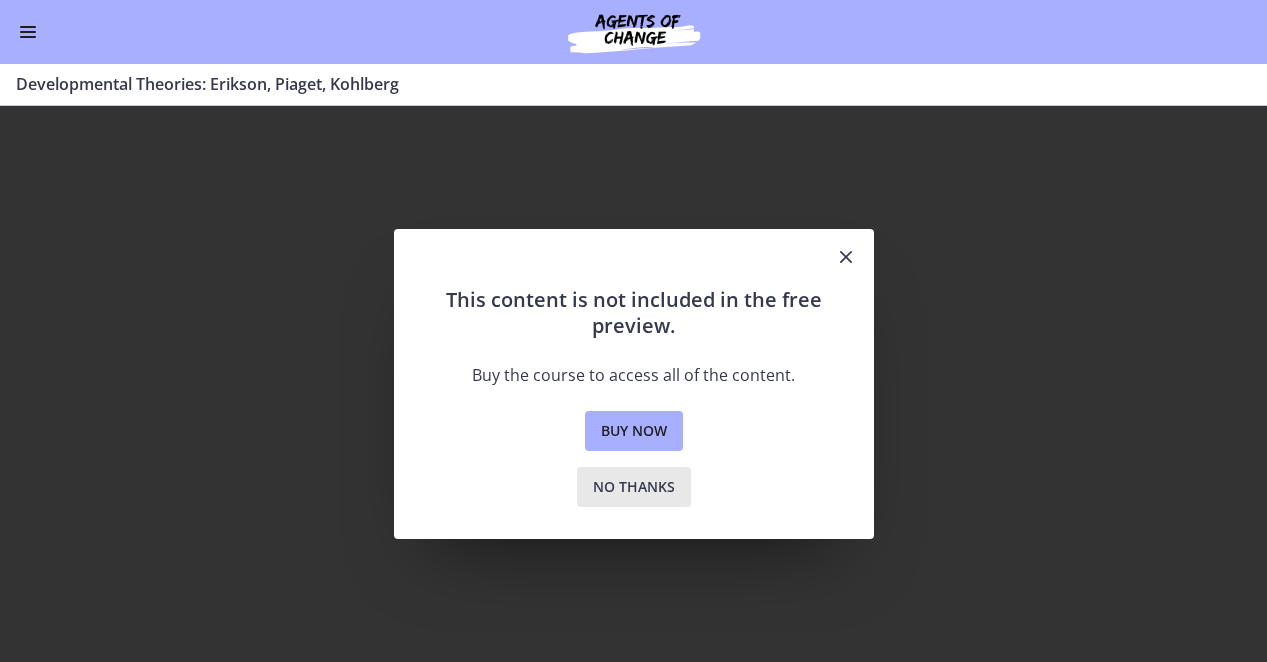 click on "No thanks" at bounding box center (634, 487) 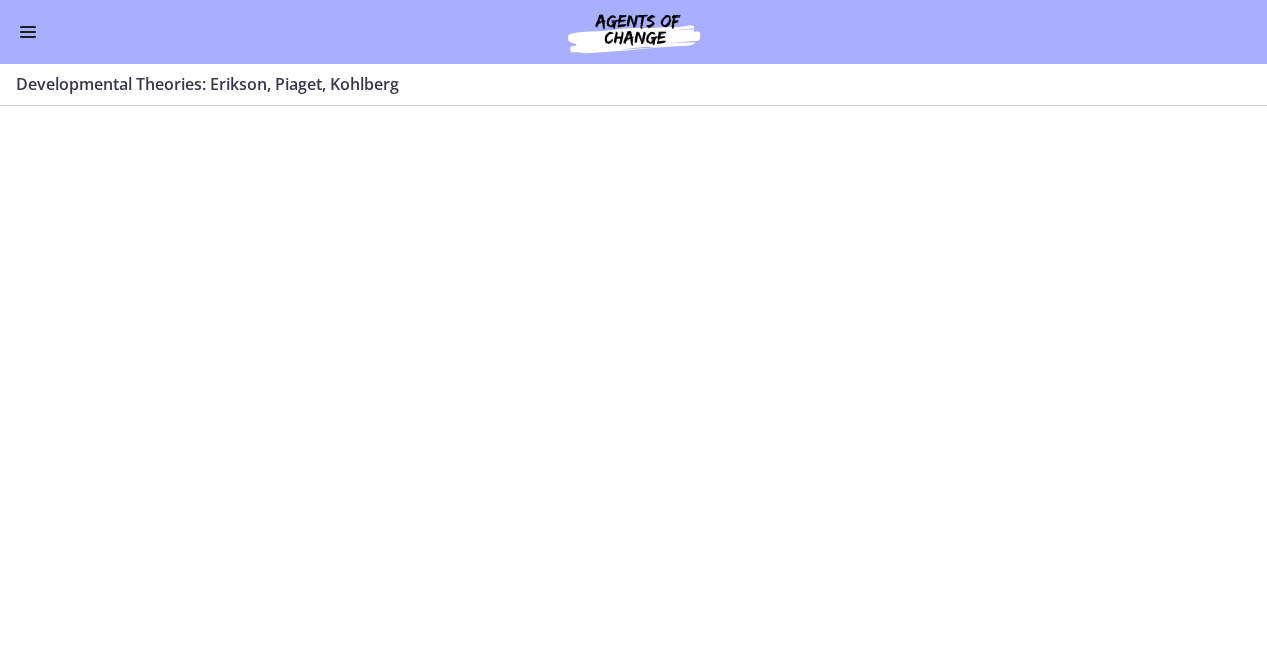 click on "Go to Dashboard" at bounding box center (633, 32) 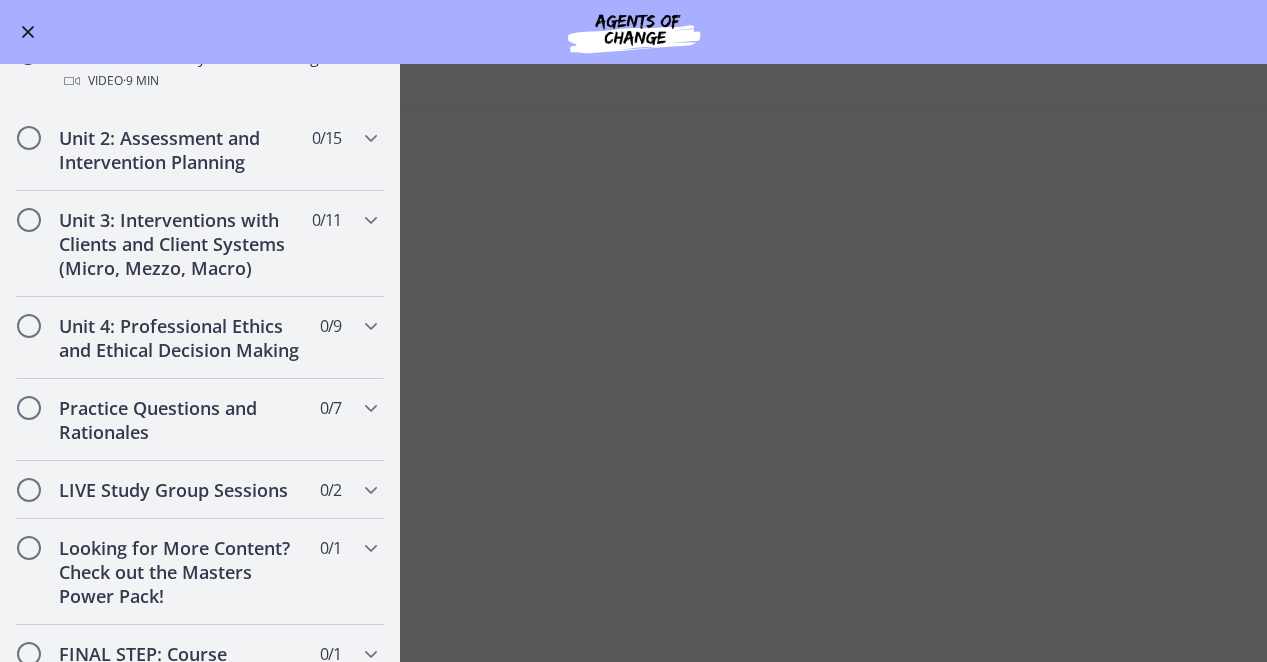 scroll, scrollTop: 1441, scrollLeft: 0, axis: vertical 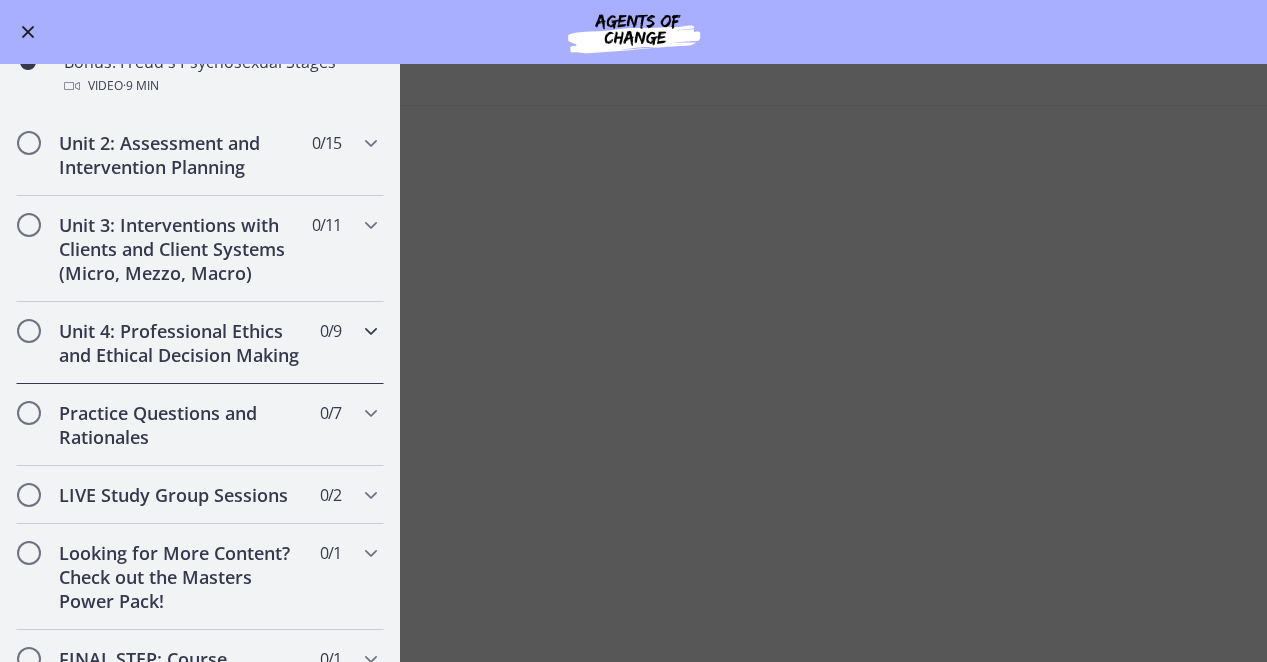 click on "Unit 4: Professional Ethics and Ethical Decision Making" at bounding box center [181, 343] 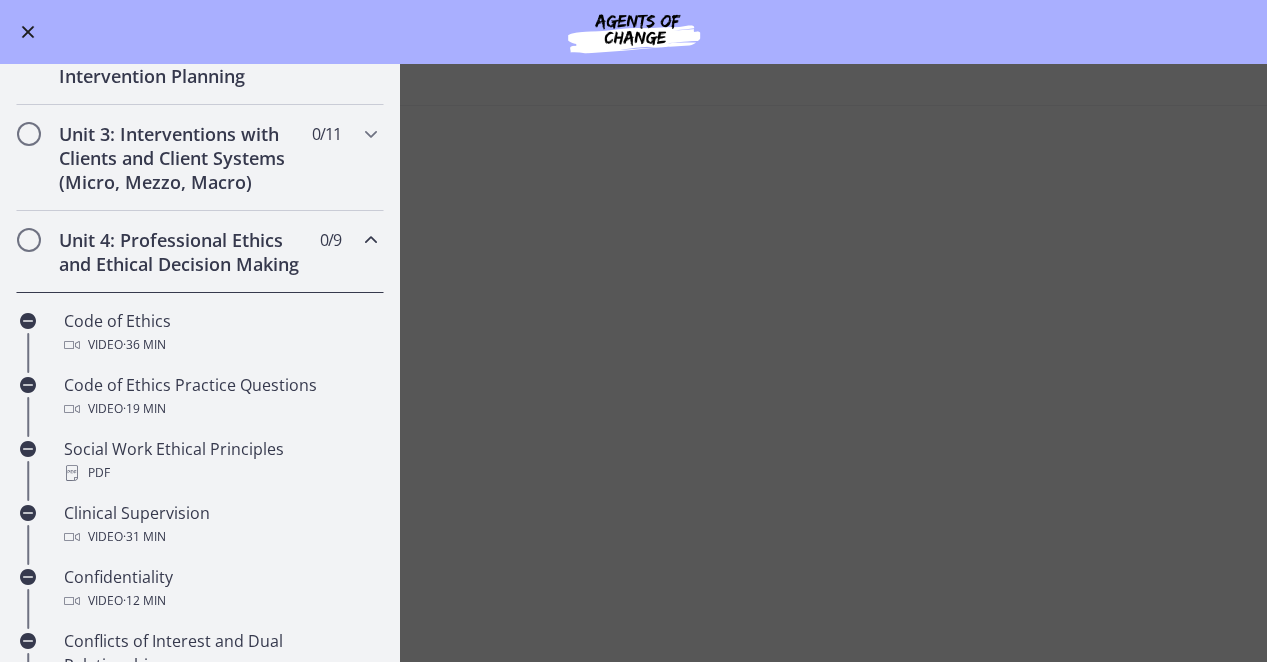 scroll, scrollTop: 586, scrollLeft: 0, axis: vertical 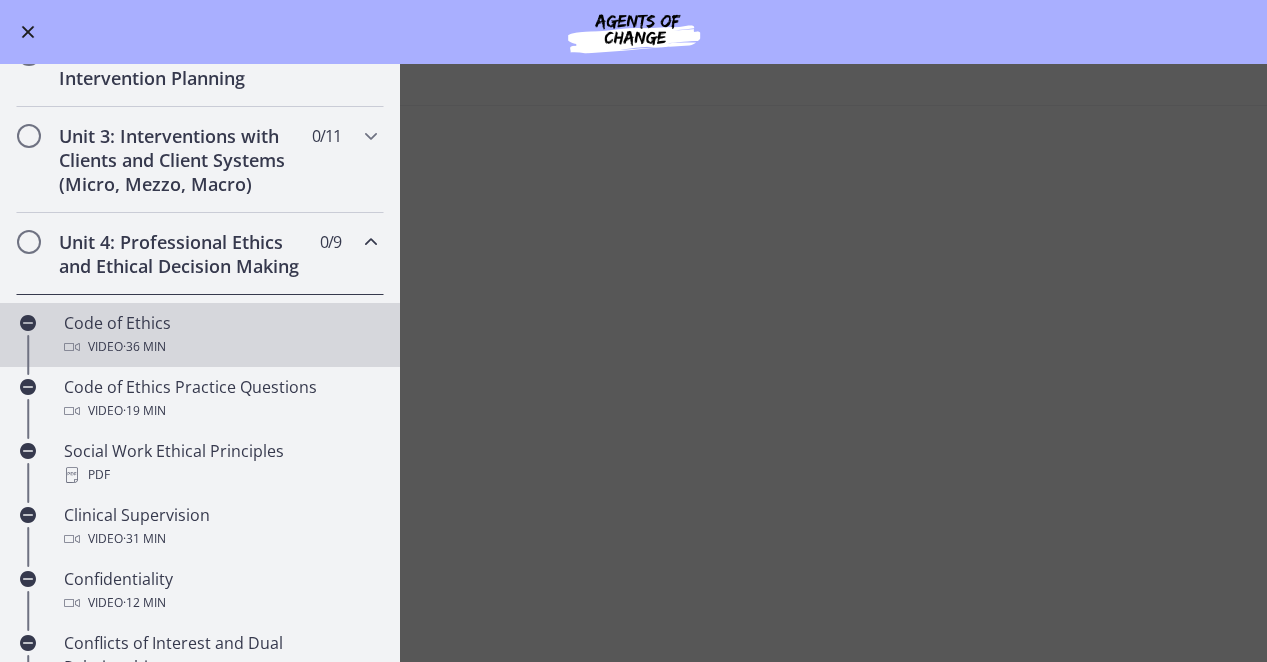 click on "Code of Ethics
Video
·  36 min" at bounding box center [220, 335] 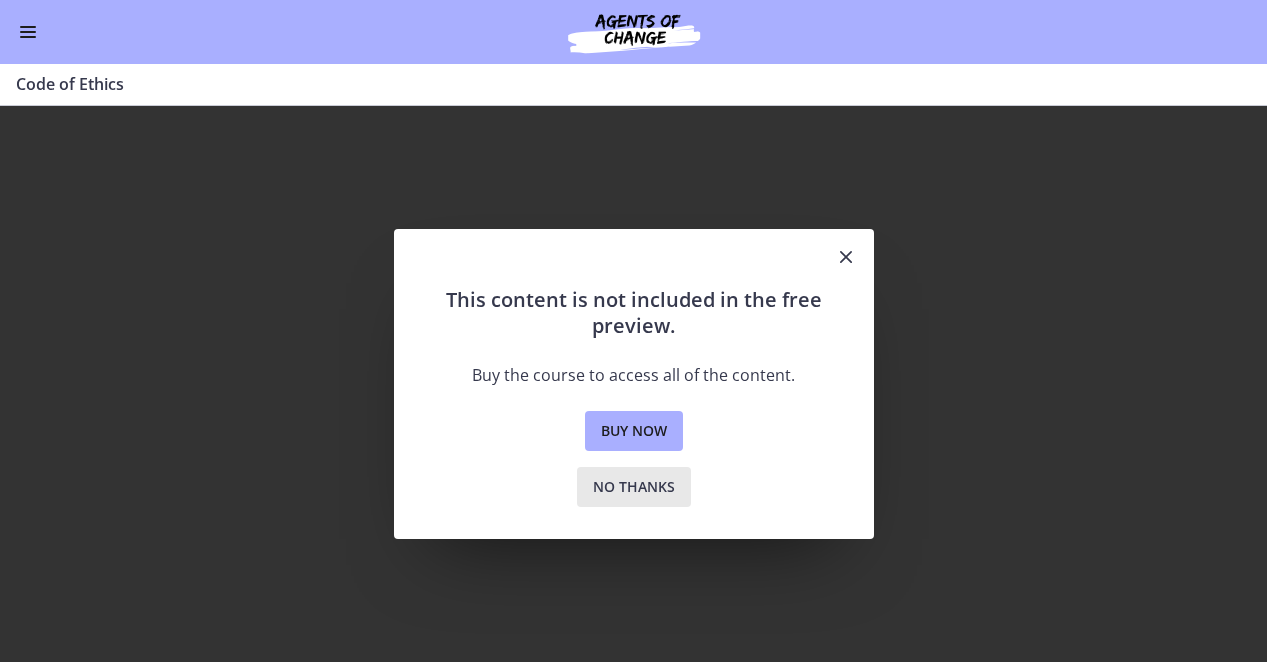 click on "No thanks" at bounding box center [634, 487] 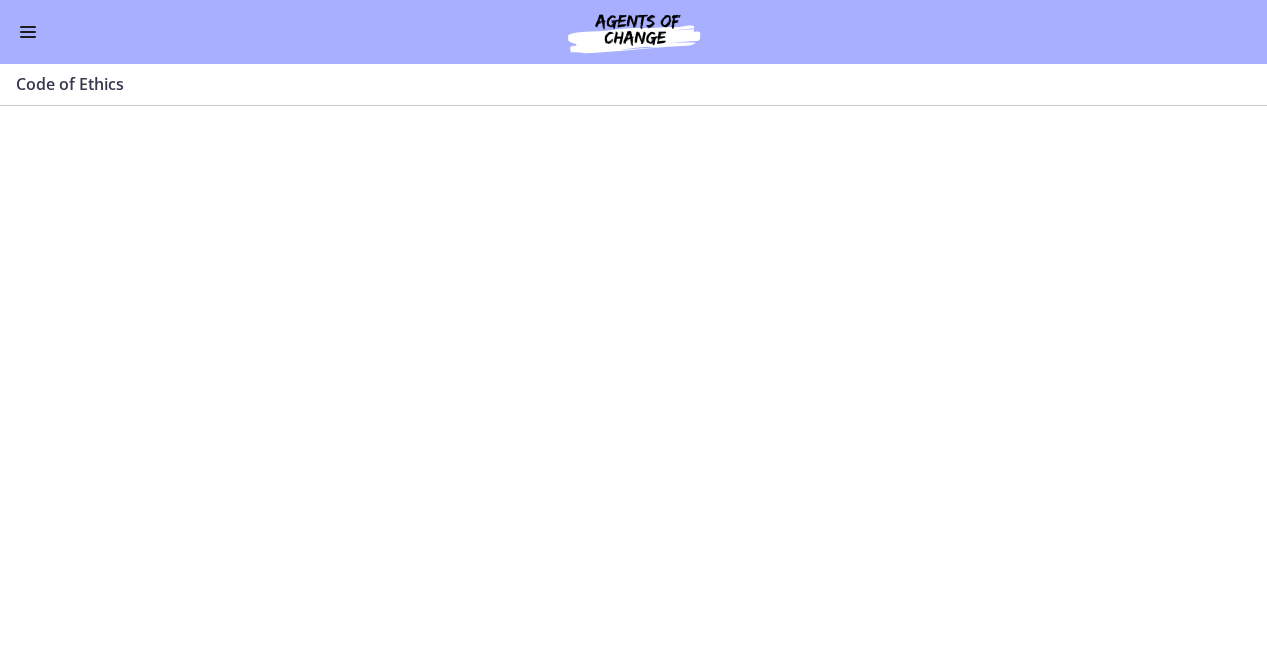 click at bounding box center [28, 37] 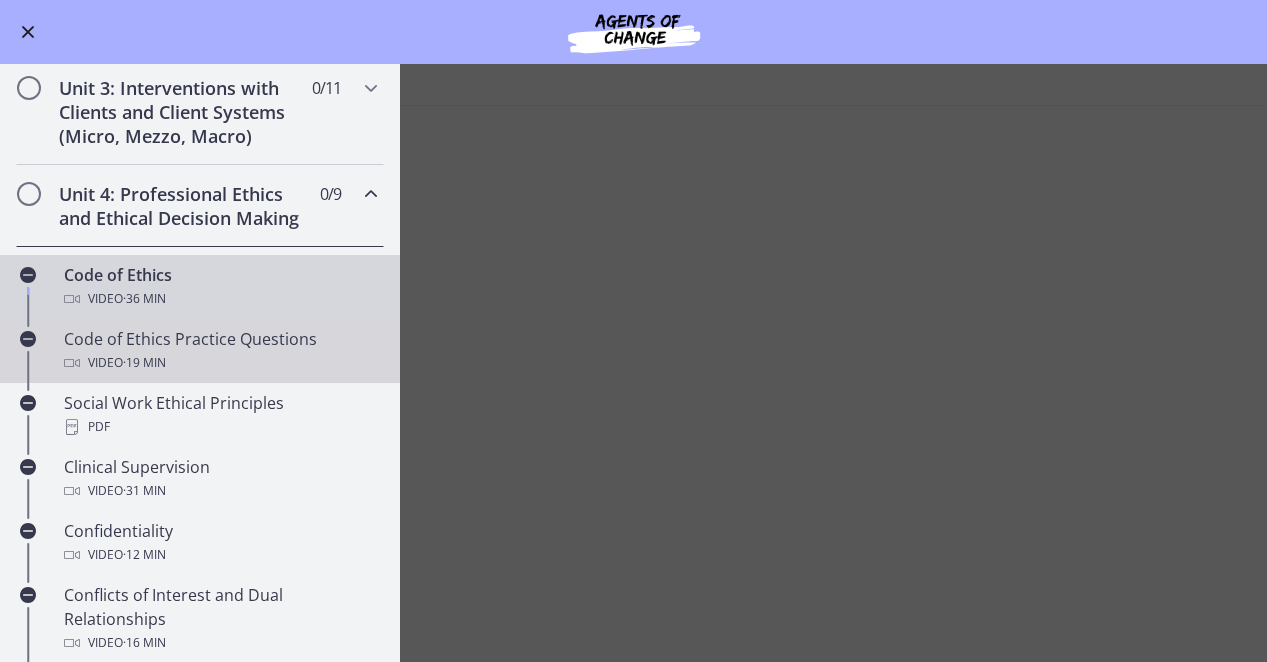 scroll, scrollTop: 652, scrollLeft: 0, axis: vertical 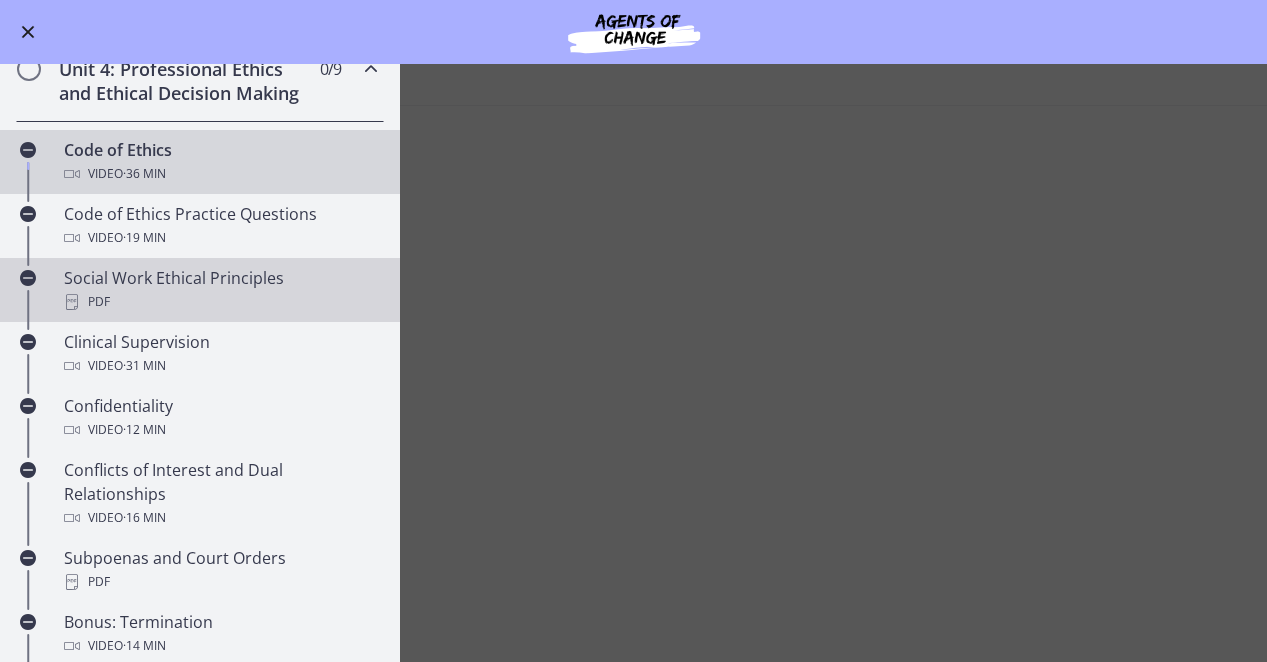 click on "PDF" at bounding box center [220, 302] 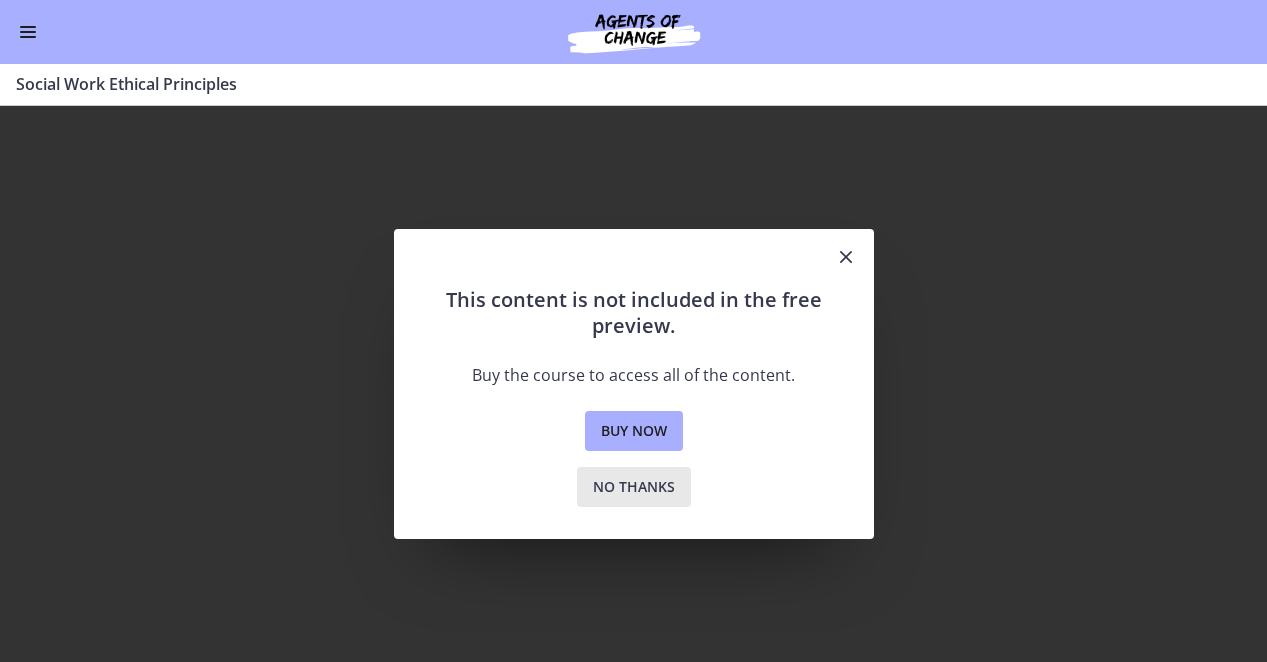 click on "No thanks" at bounding box center (634, 487) 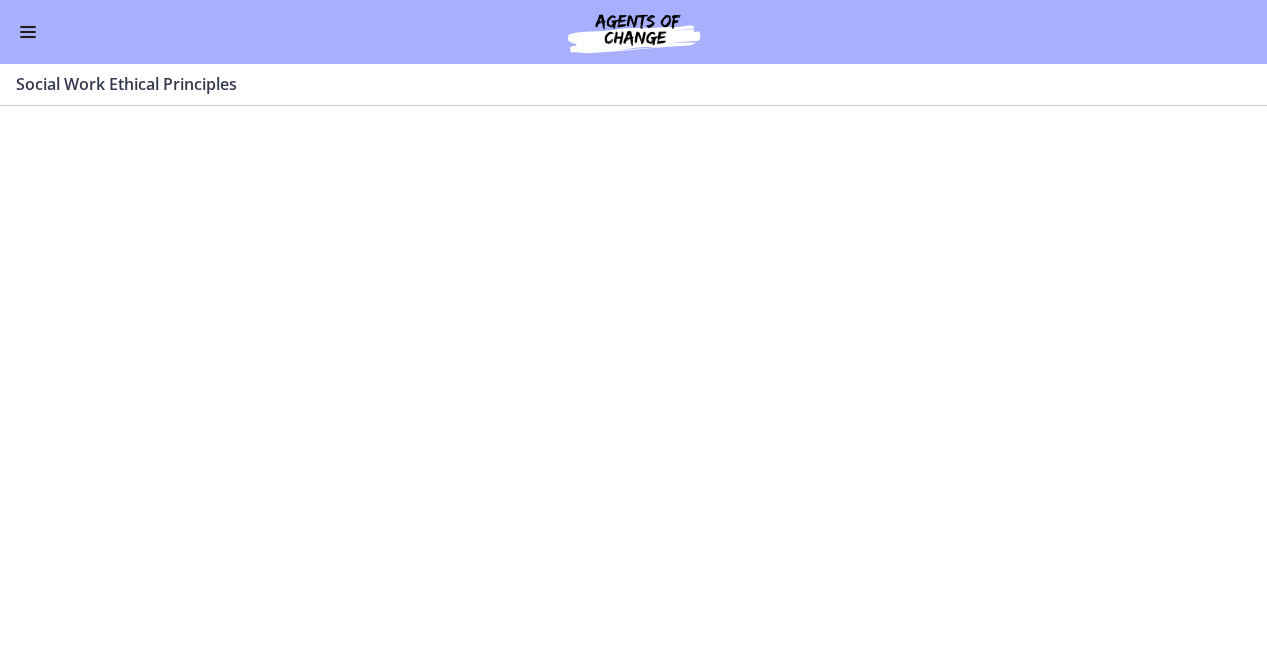 click at bounding box center [28, 32] 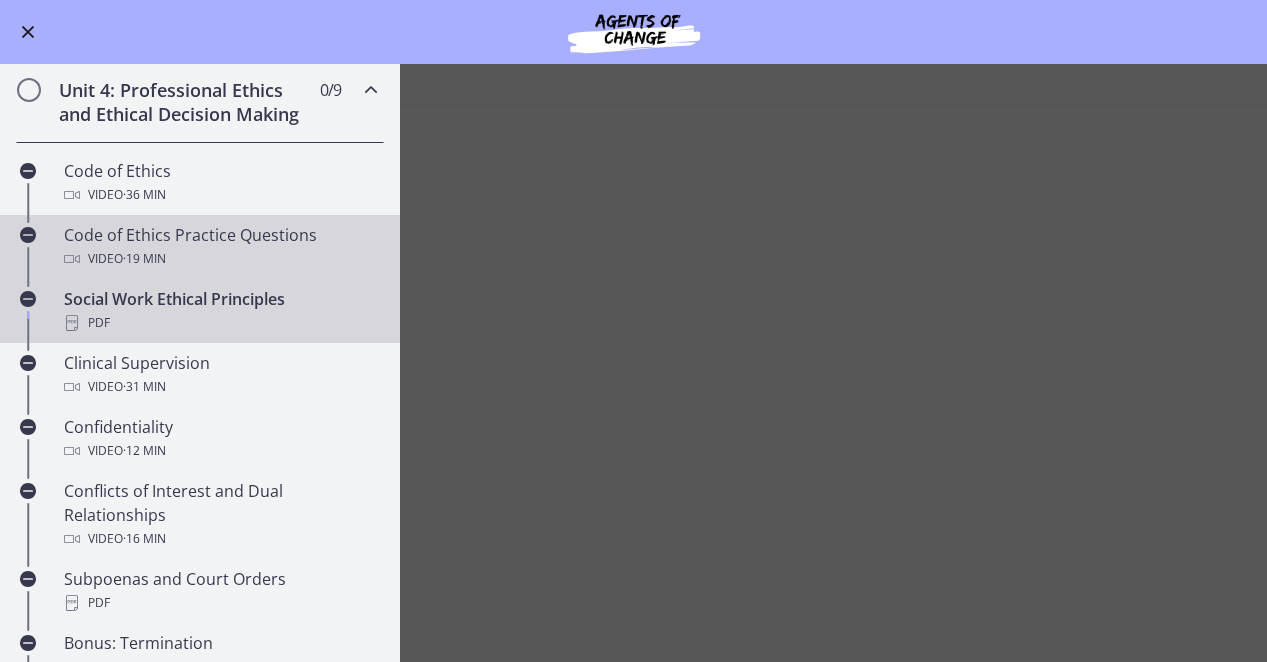 scroll, scrollTop: 742, scrollLeft: 0, axis: vertical 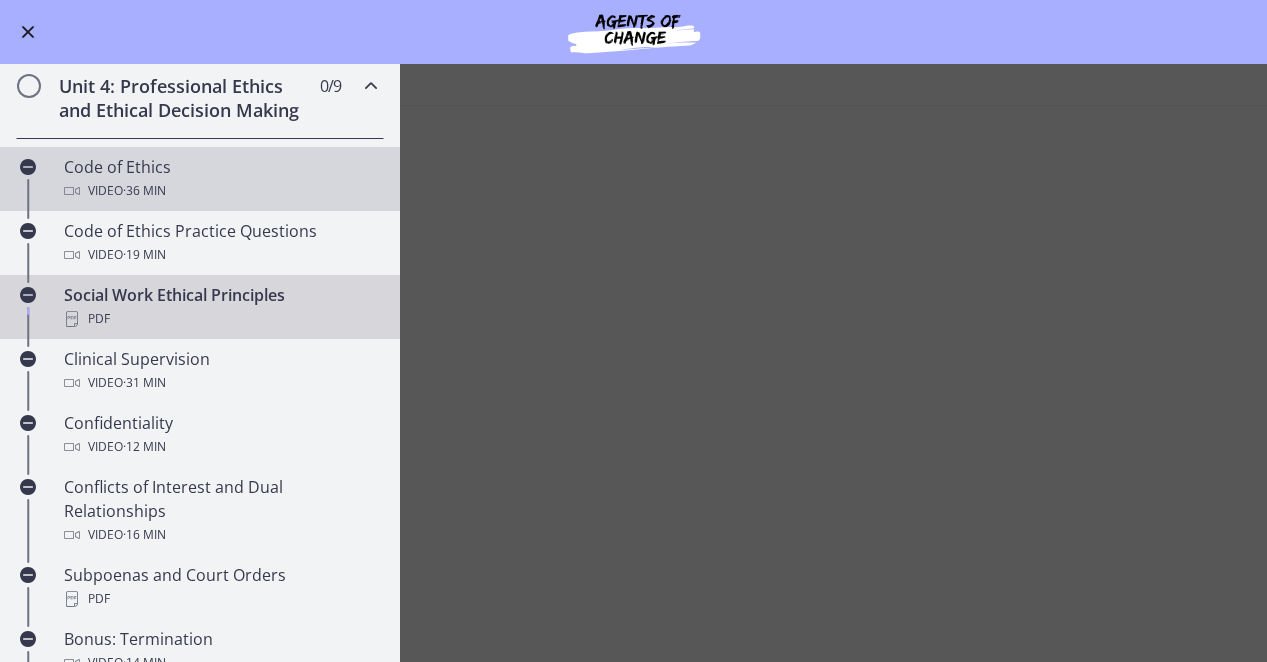 click on "Video
·  36 min" at bounding box center (220, 191) 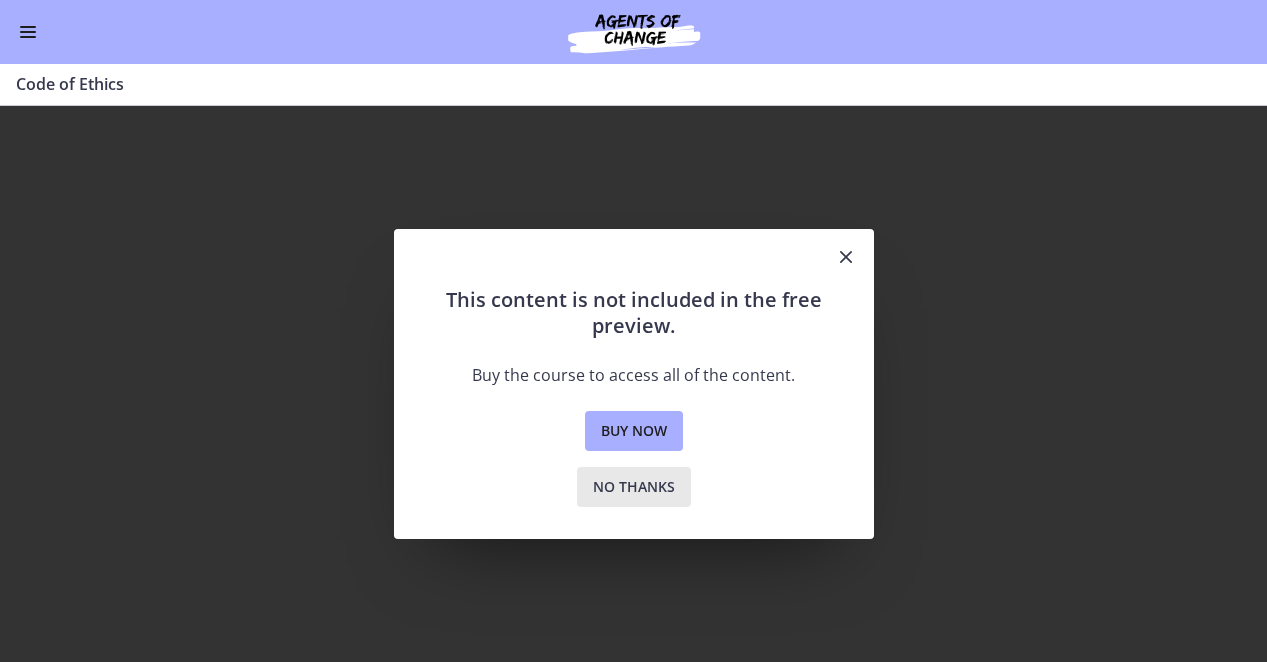 click on "No thanks" at bounding box center [634, 487] 